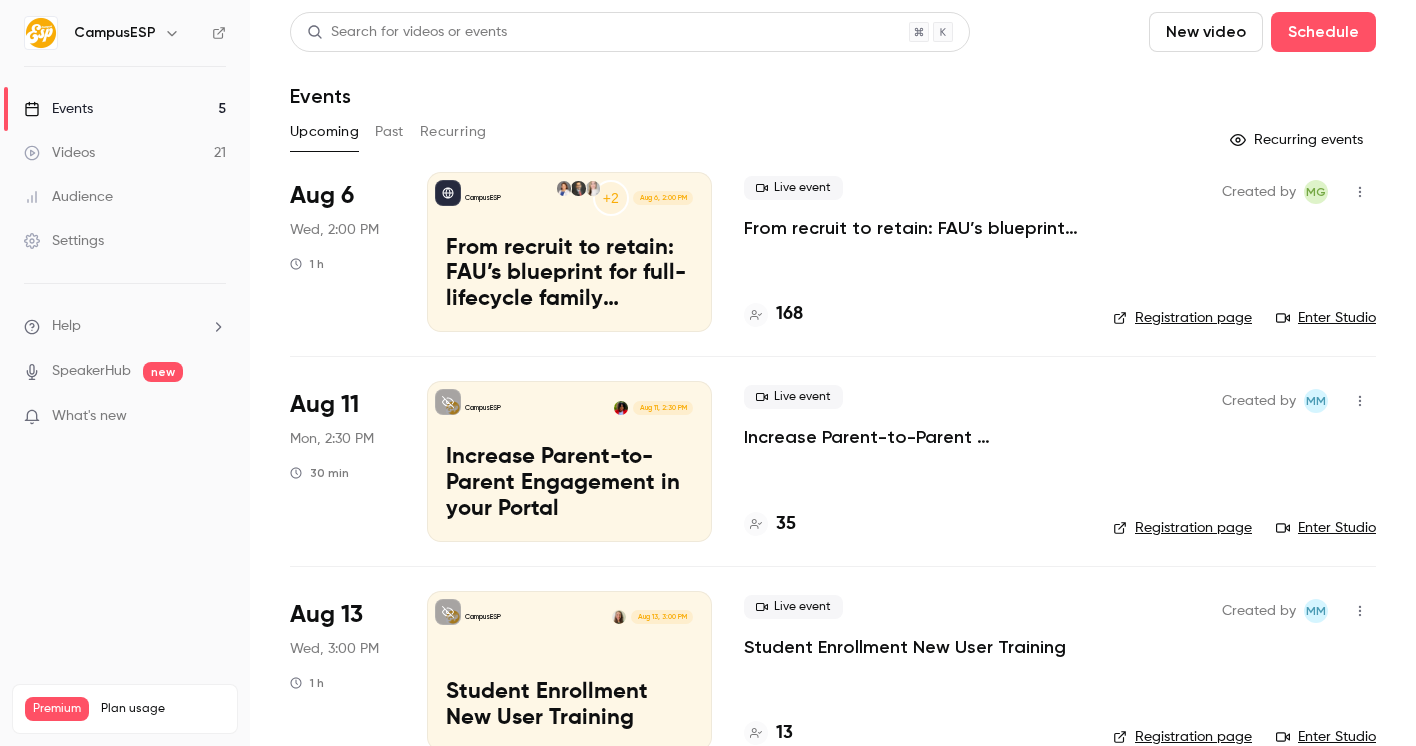 scroll, scrollTop: 0, scrollLeft: 0, axis: both 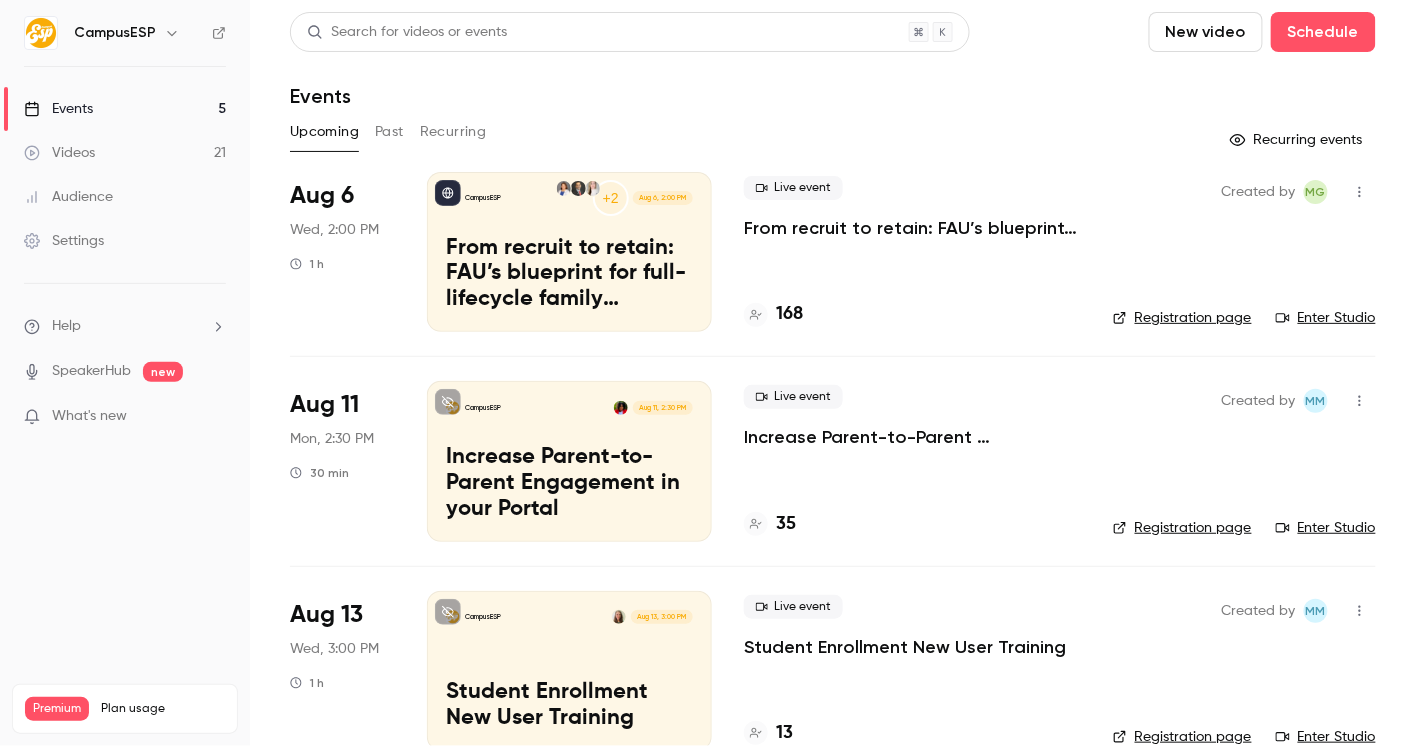click on "Past" at bounding box center (389, 132) 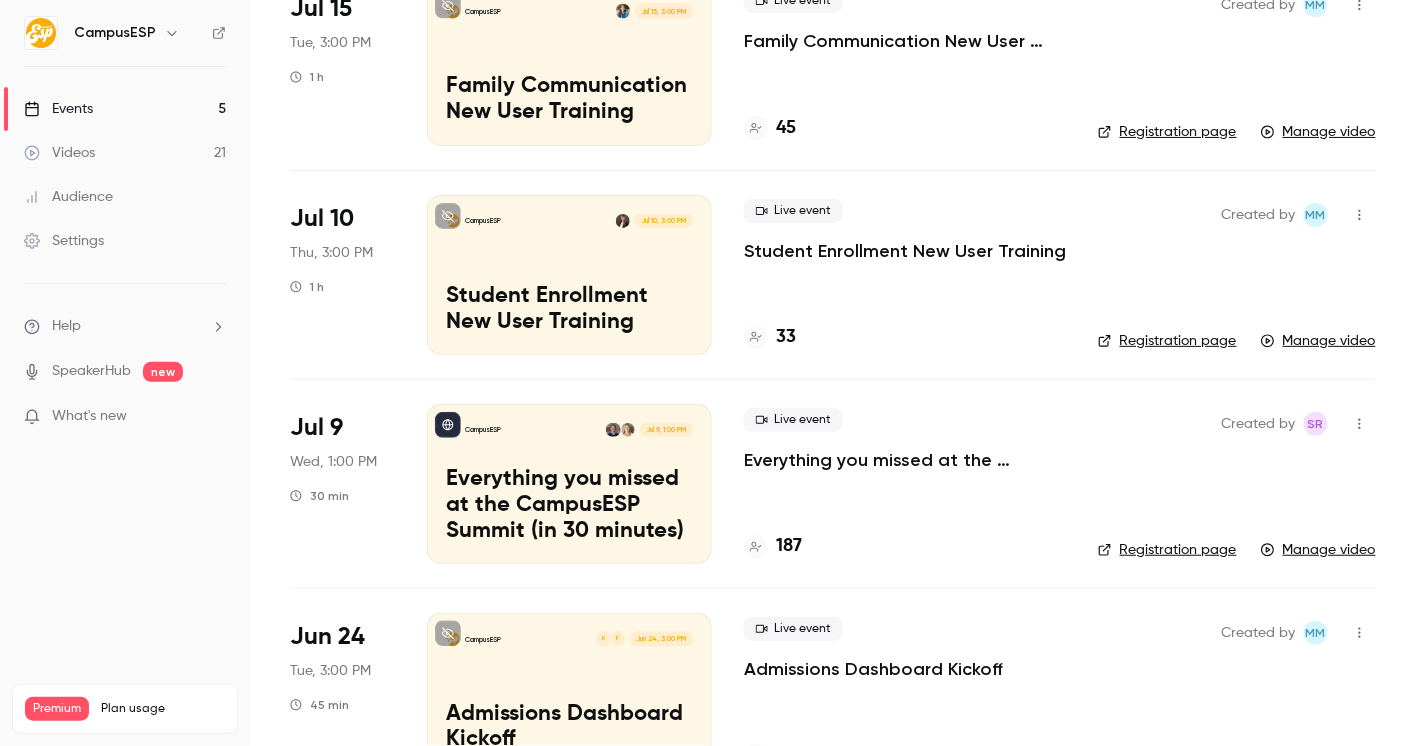 scroll, scrollTop: 1012, scrollLeft: 0, axis: vertical 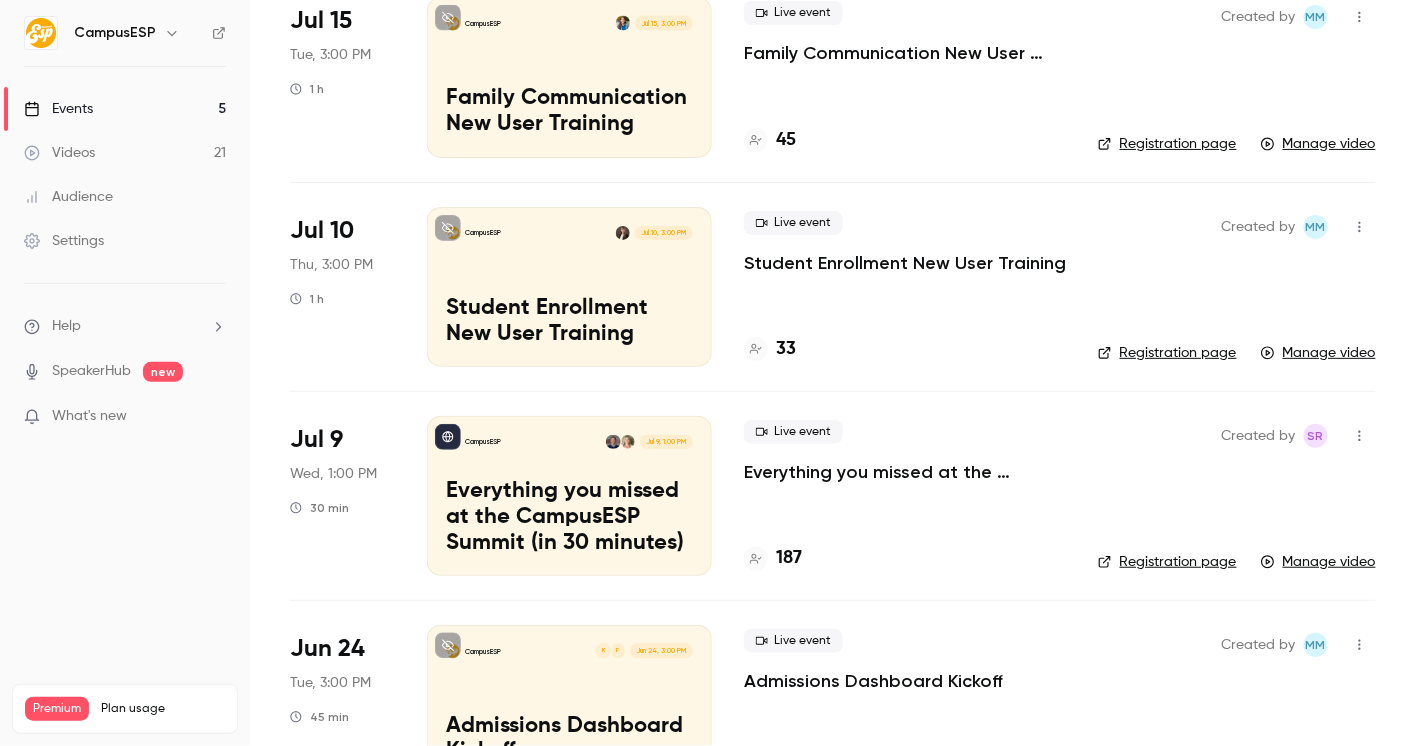 click on "Student Enrollment New User Training" at bounding box center (569, 322) 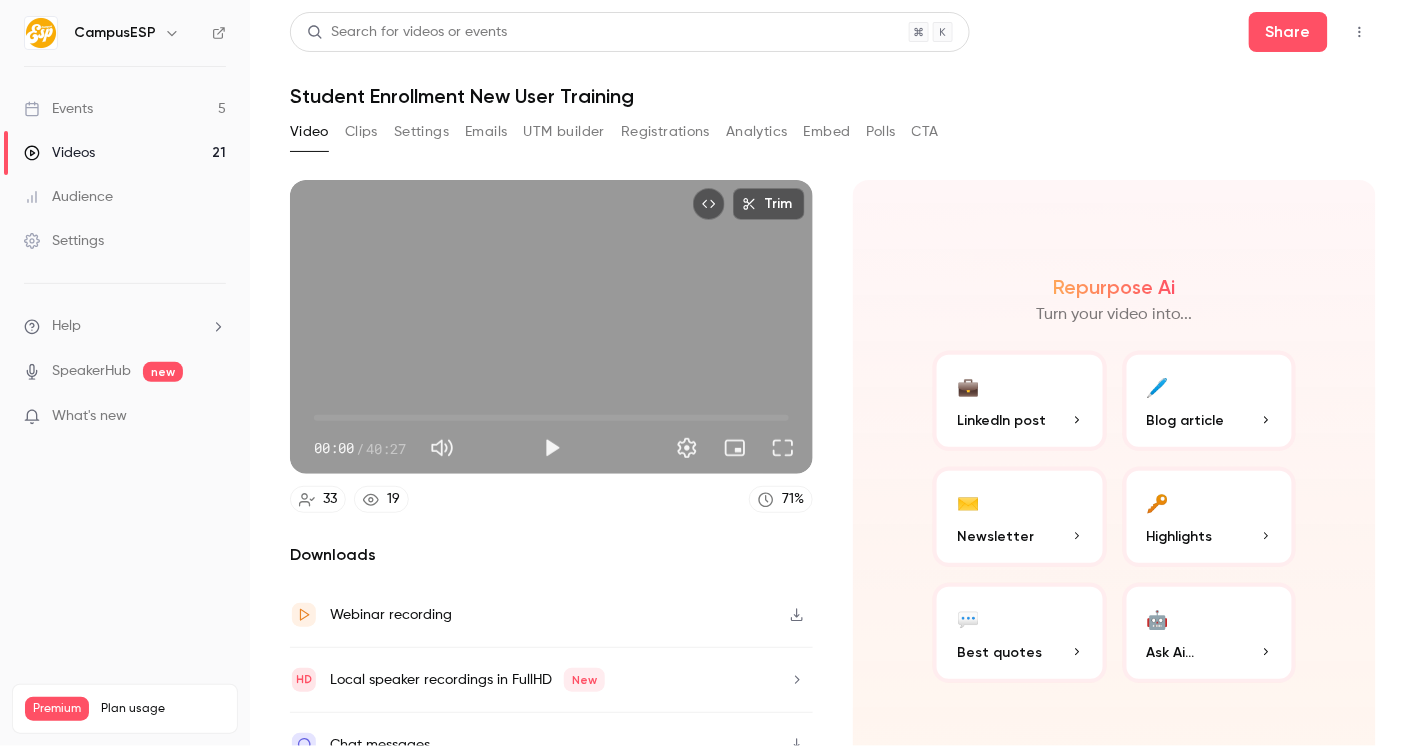 click on "Analytics" at bounding box center [757, 132] 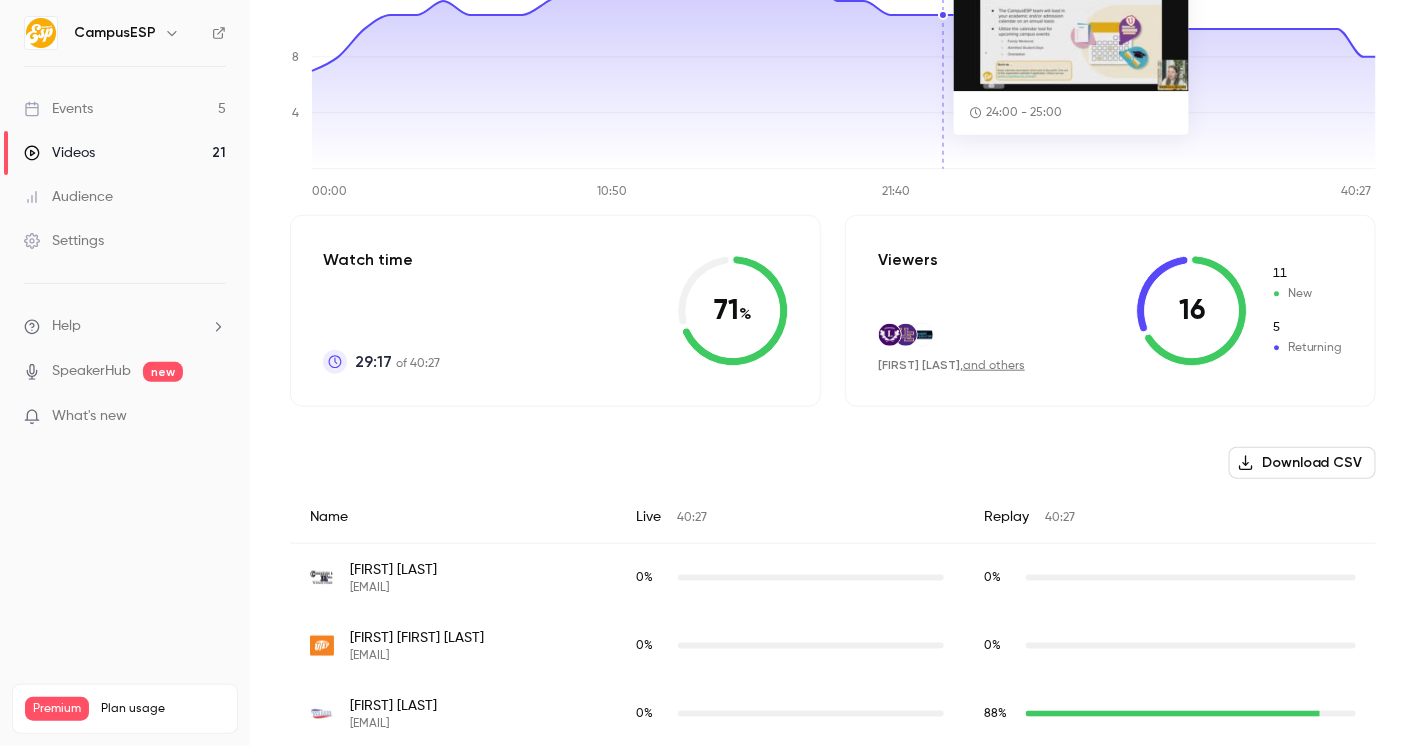 scroll, scrollTop: 383, scrollLeft: 0, axis: vertical 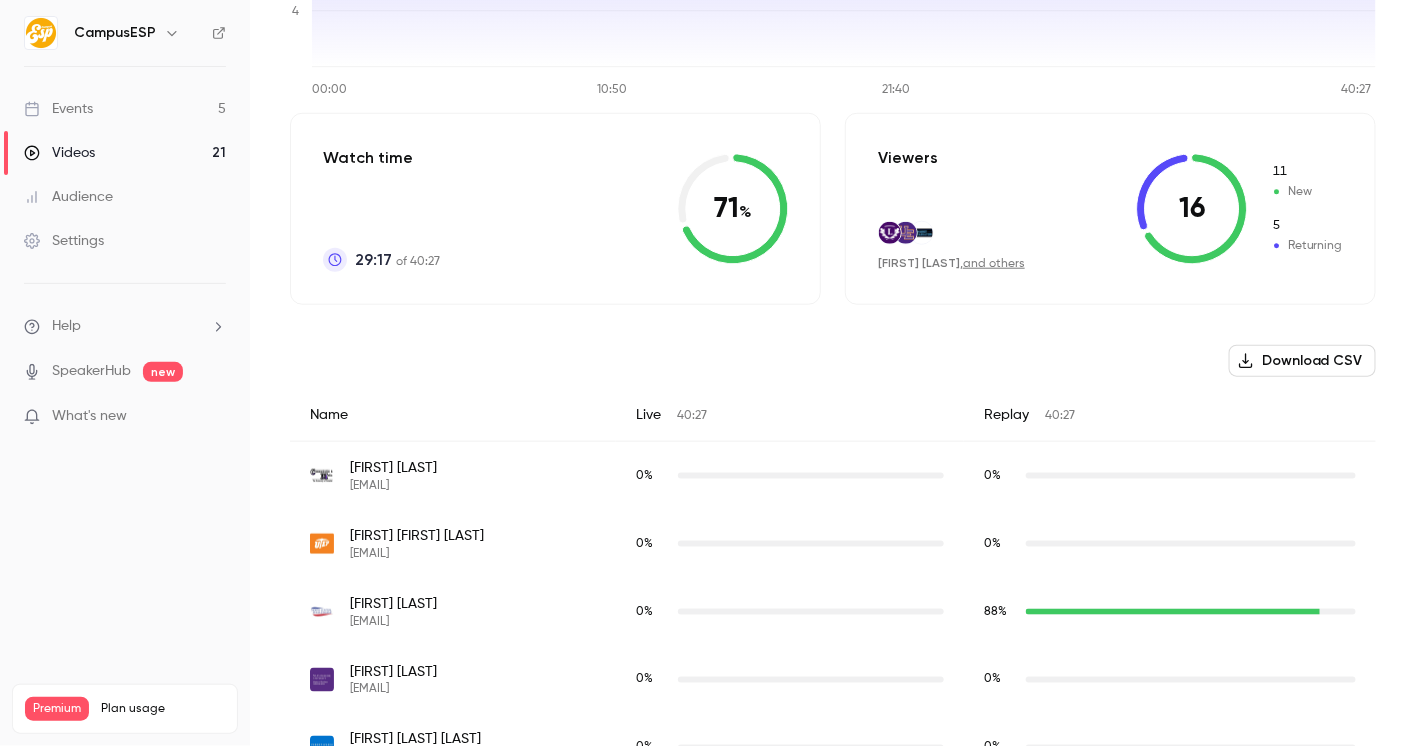click on "Download CSV" at bounding box center [1302, 361] 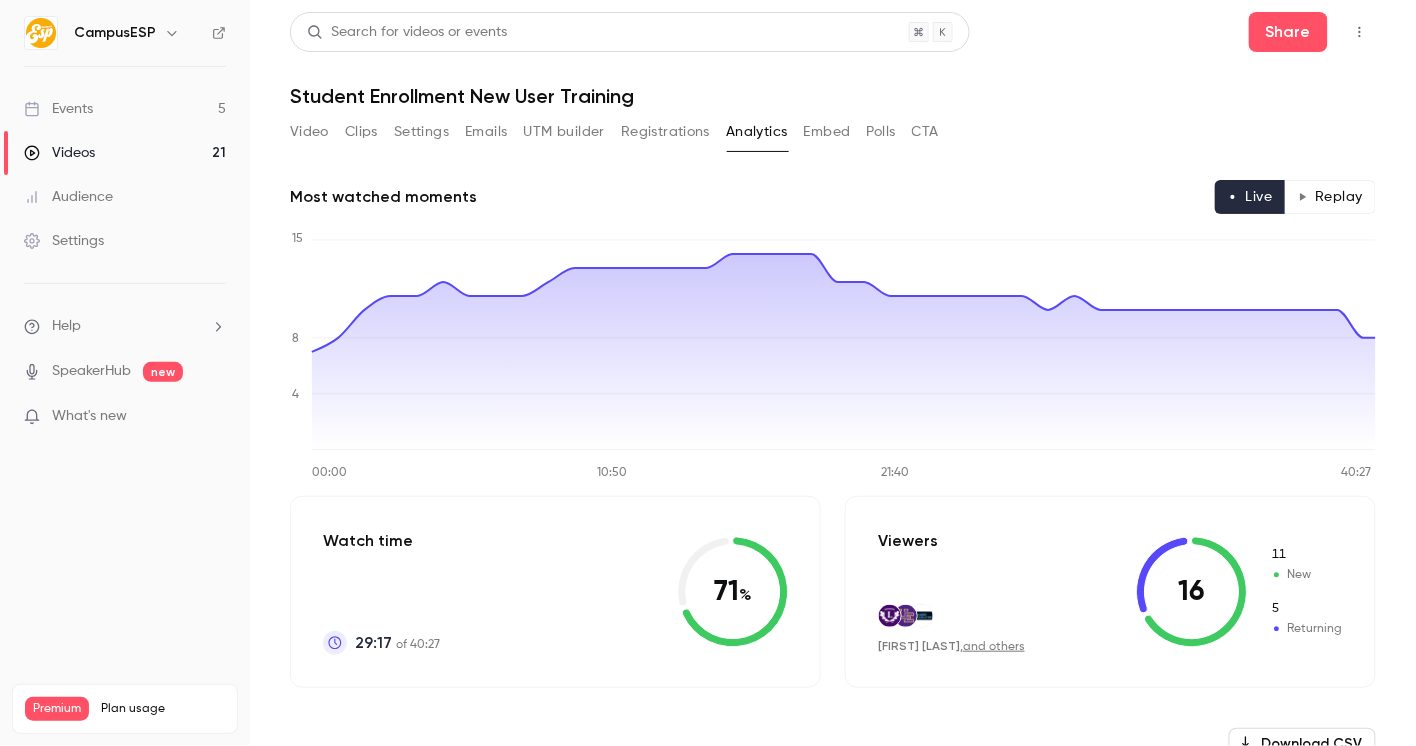 click on "Video" at bounding box center [309, 132] 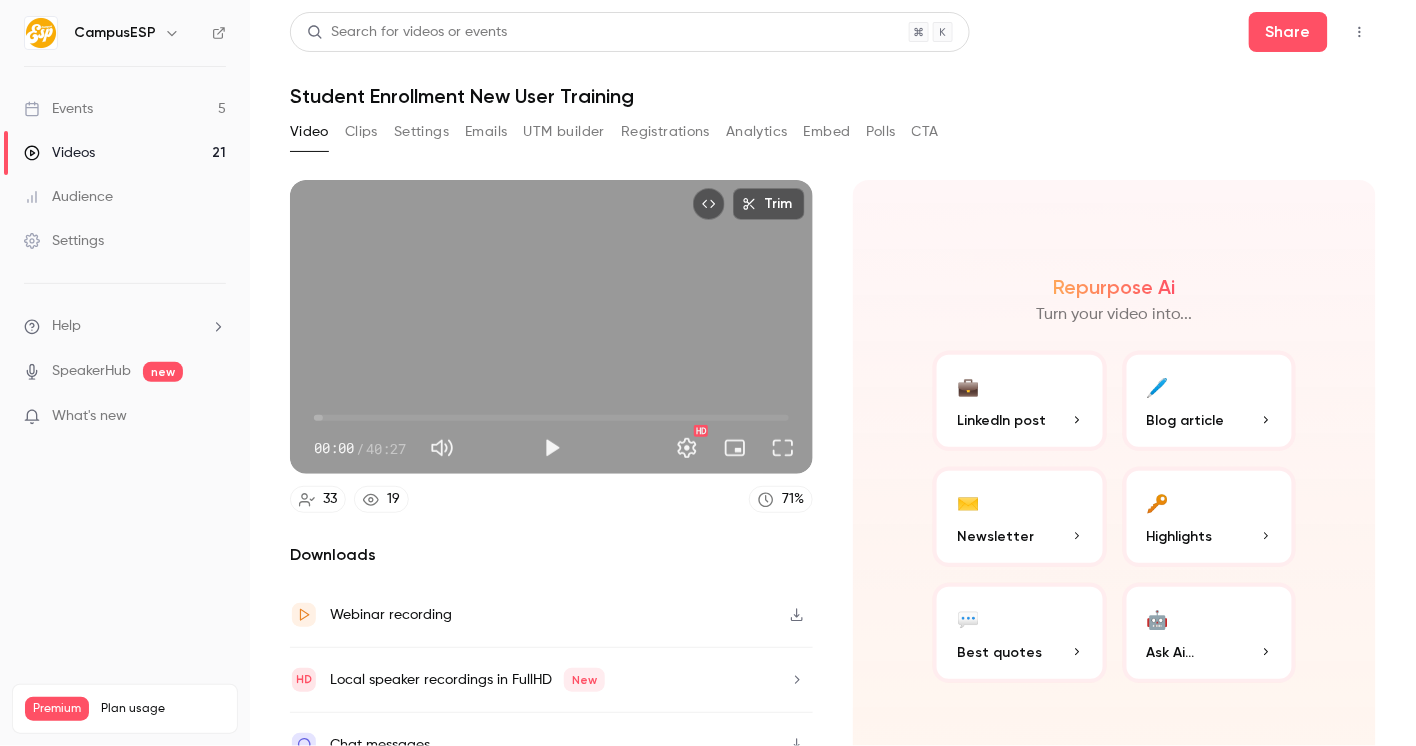 click on "Events" at bounding box center [58, 109] 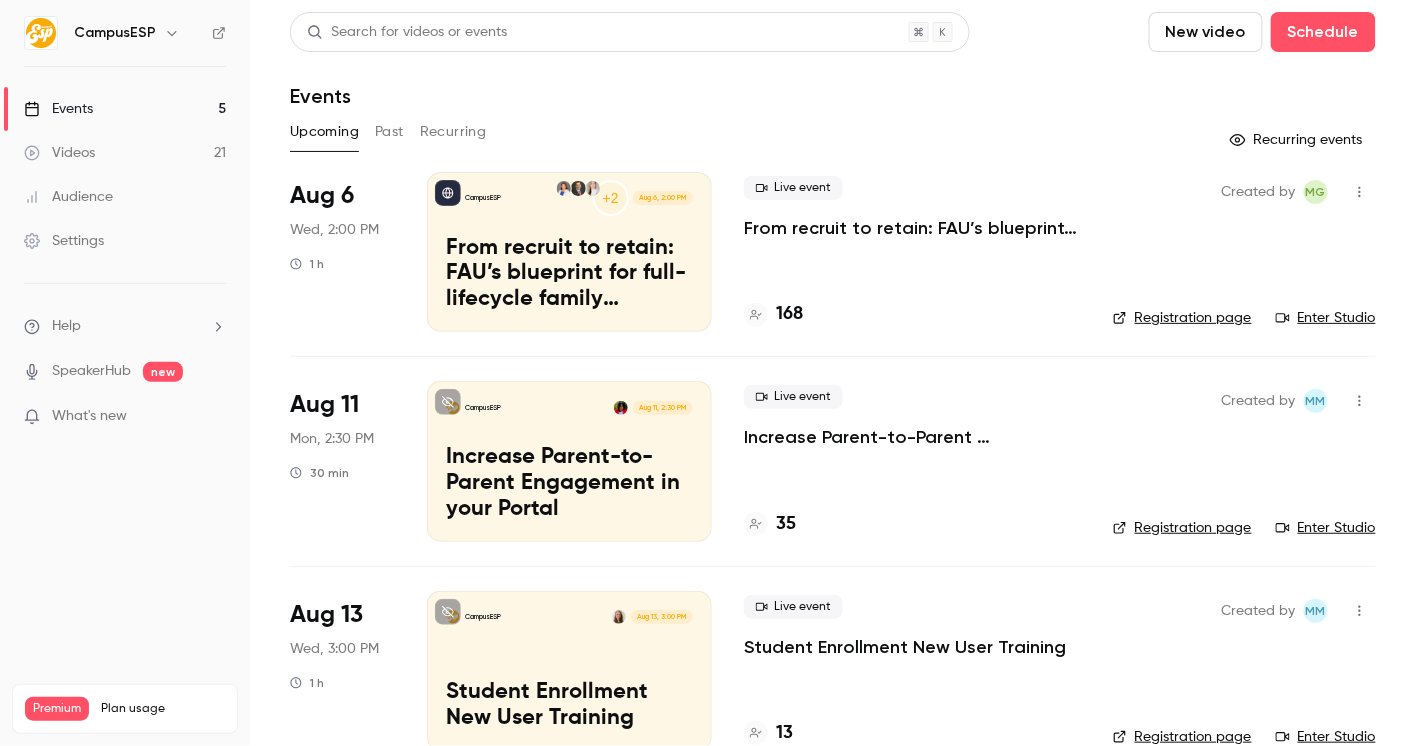 click on "Past" at bounding box center (389, 132) 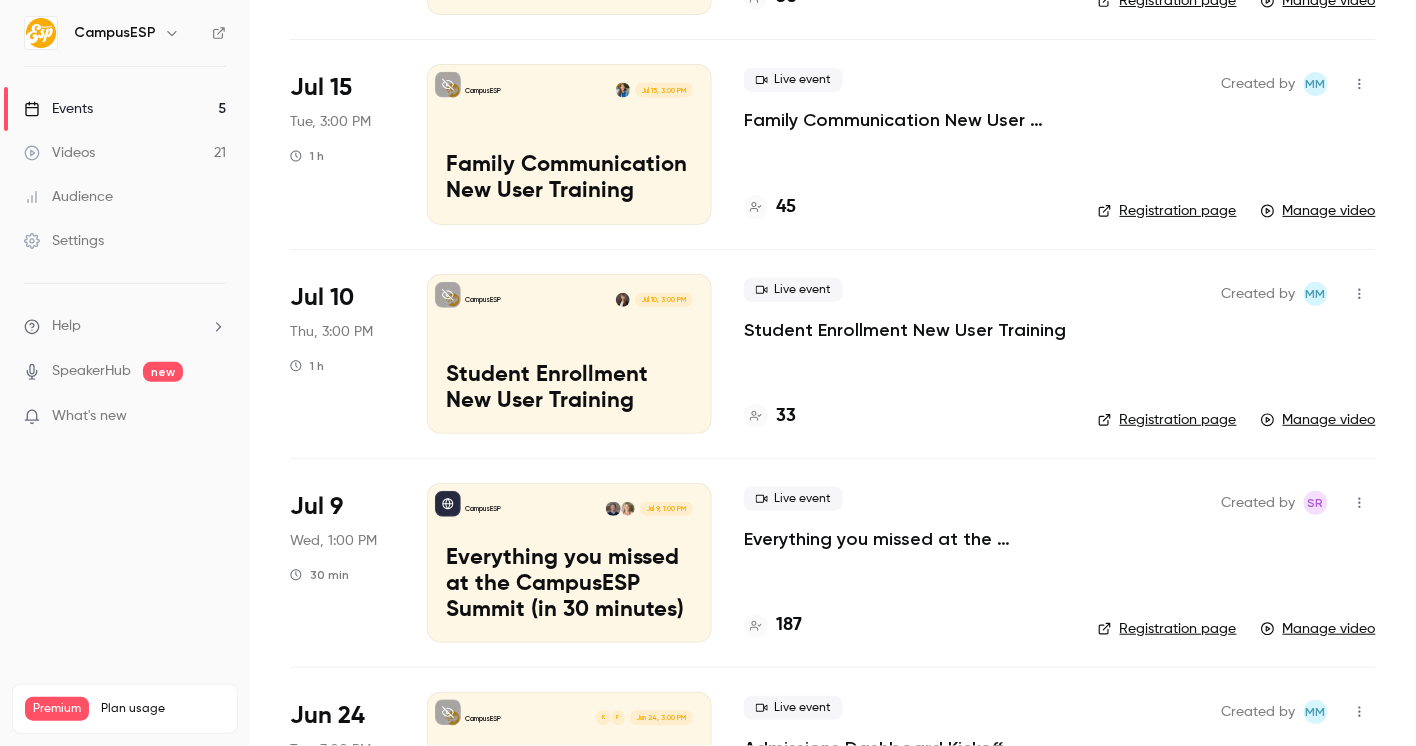 scroll, scrollTop: 950, scrollLeft: 0, axis: vertical 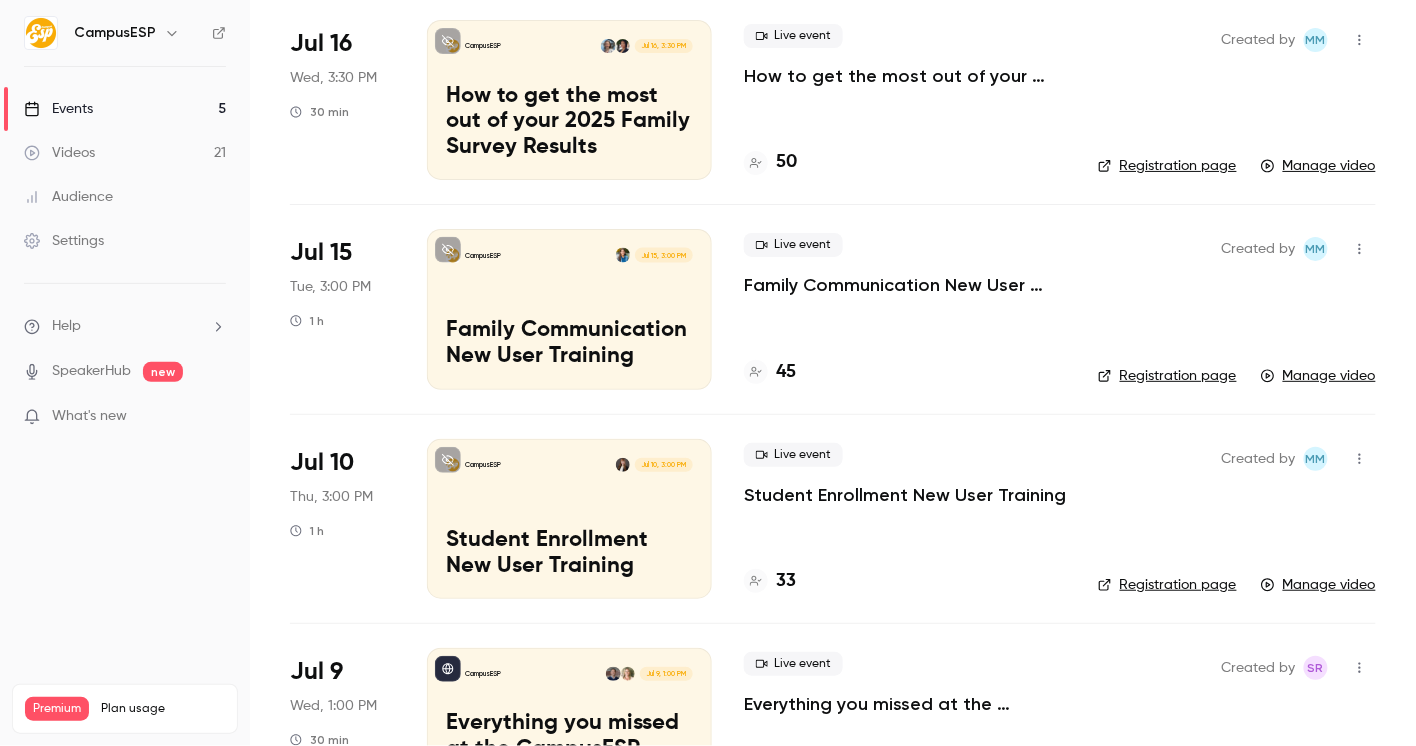 click on "Family Communication New User Training" at bounding box center [569, 345] 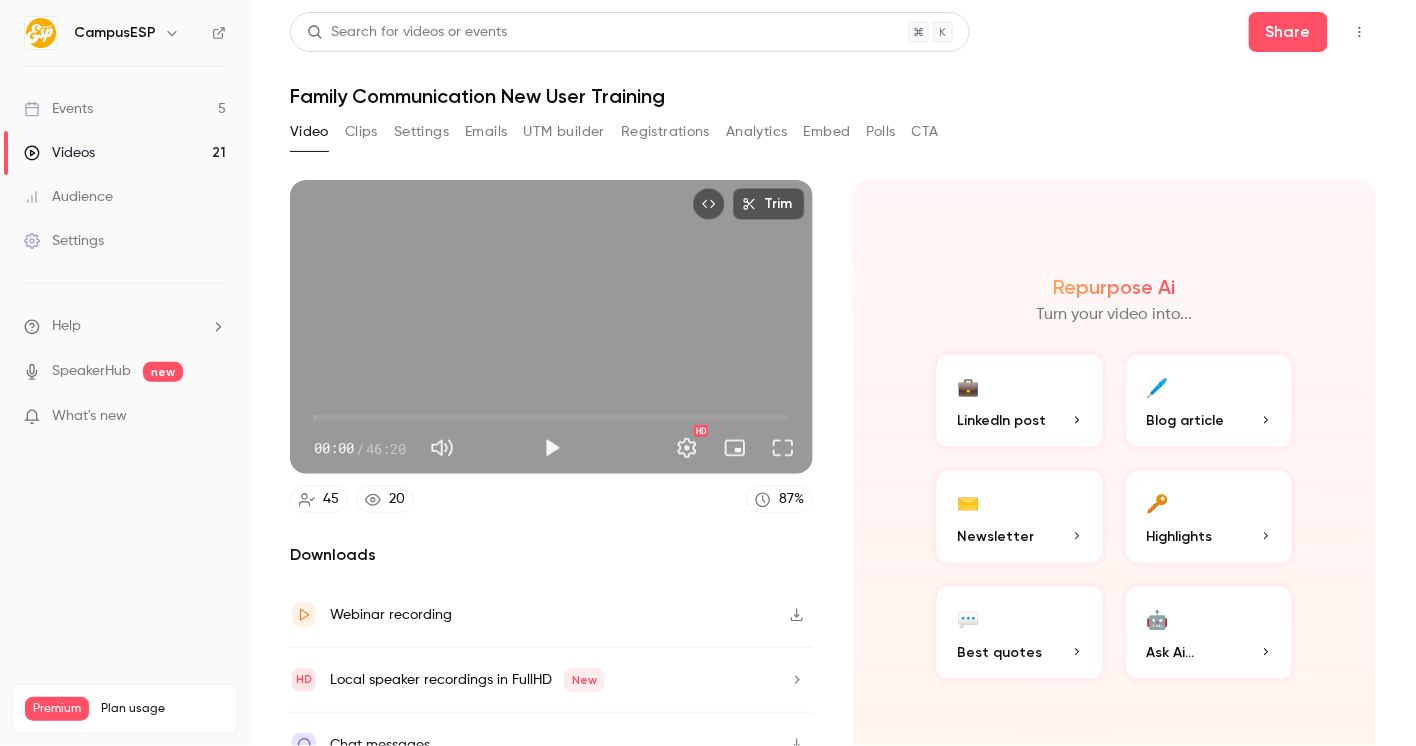 click on "Registrations" at bounding box center [665, 132] 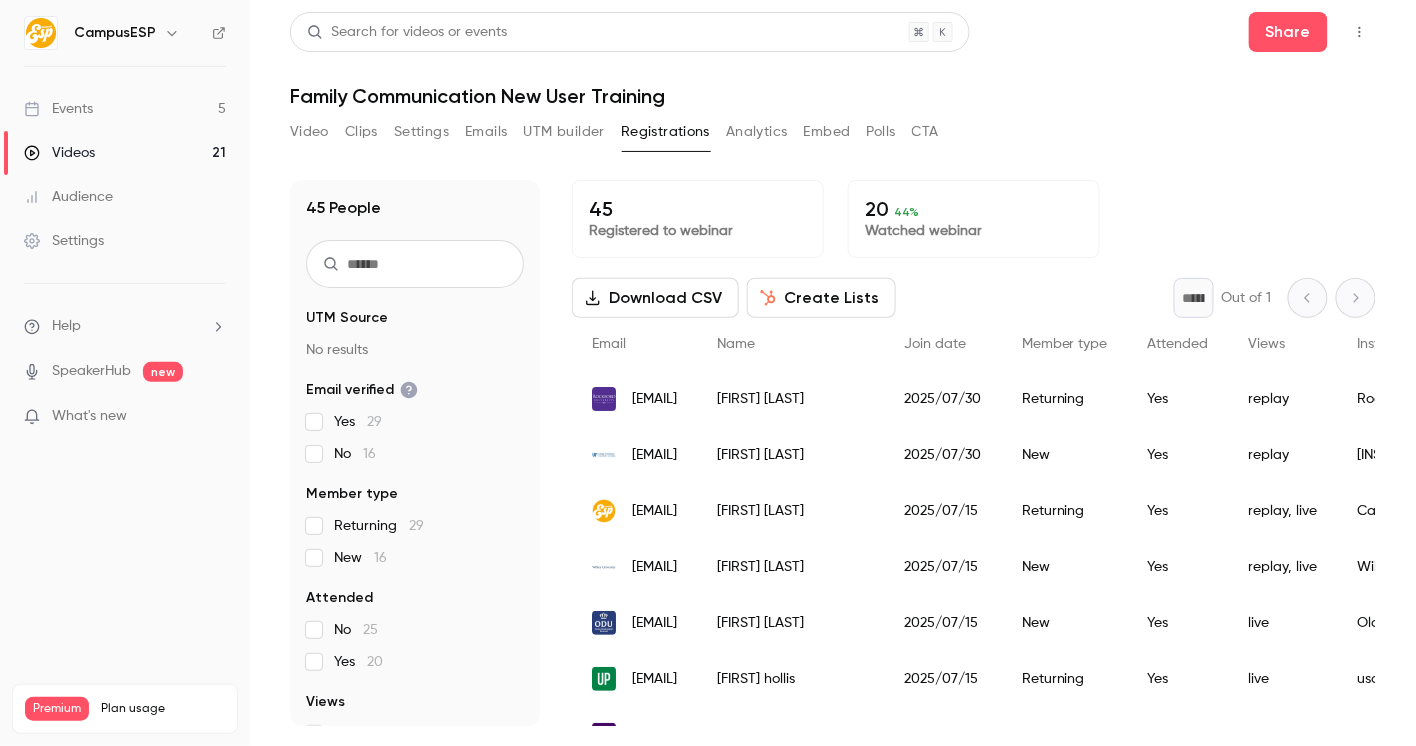 click on "Analytics" at bounding box center [757, 132] 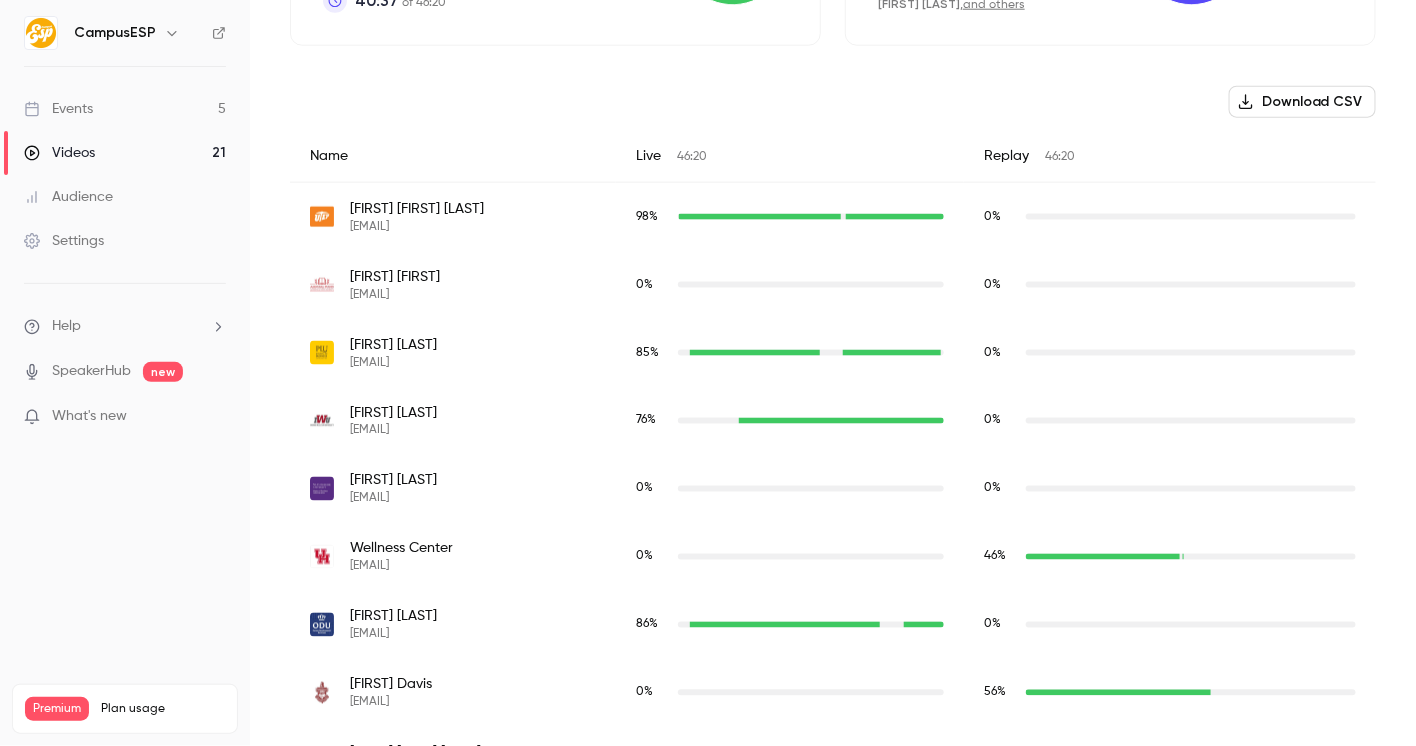scroll, scrollTop: 652, scrollLeft: 0, axis: vertical 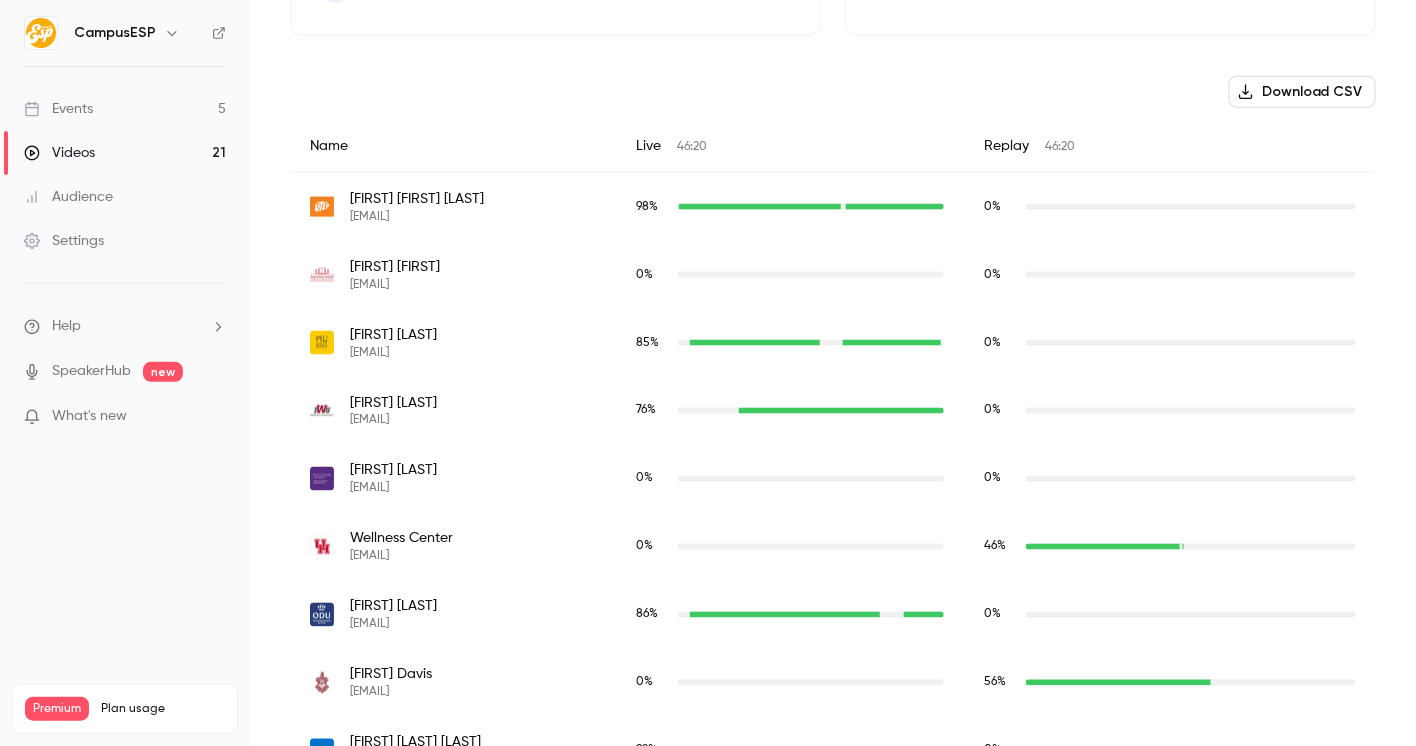 click on "Download CSV" at bounding box center [1302, 92] 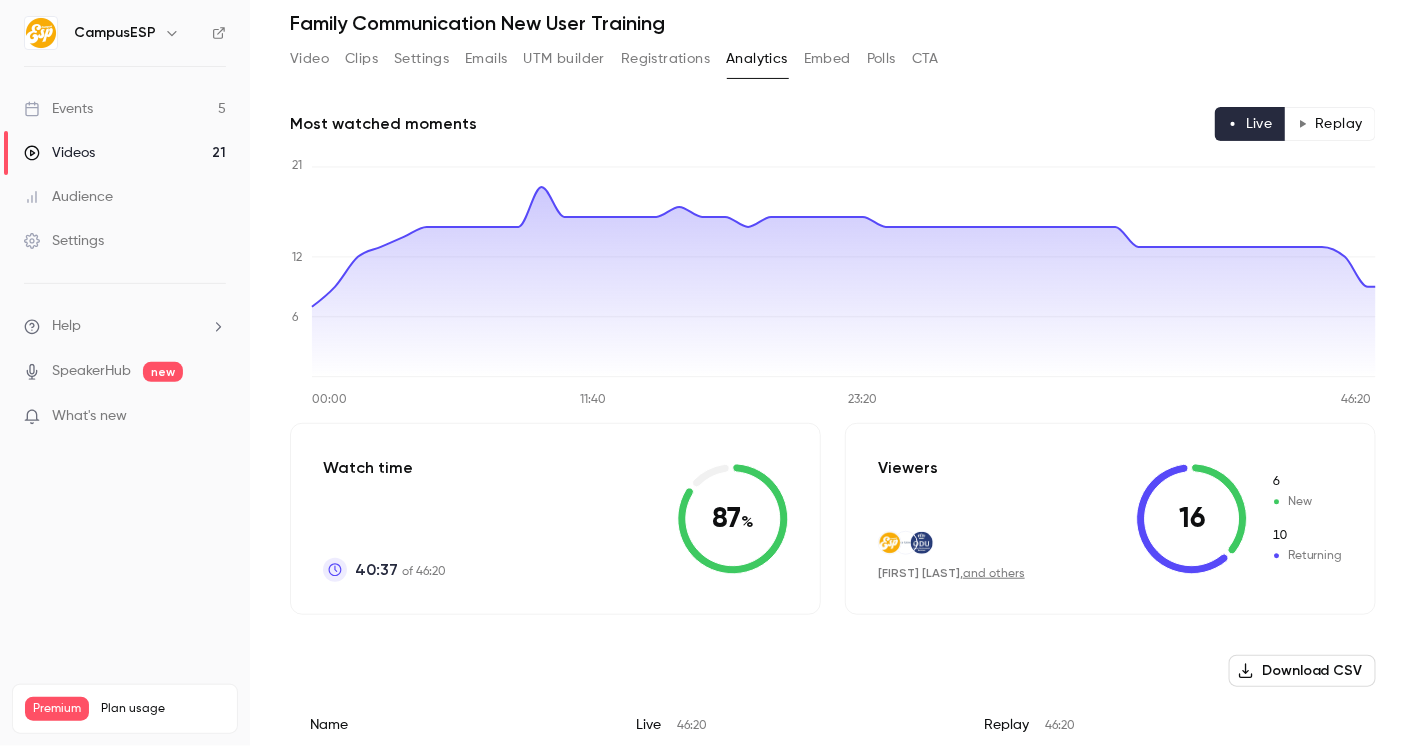 scroll, scrollTop: 0, scrollLeft: 0, axis: both 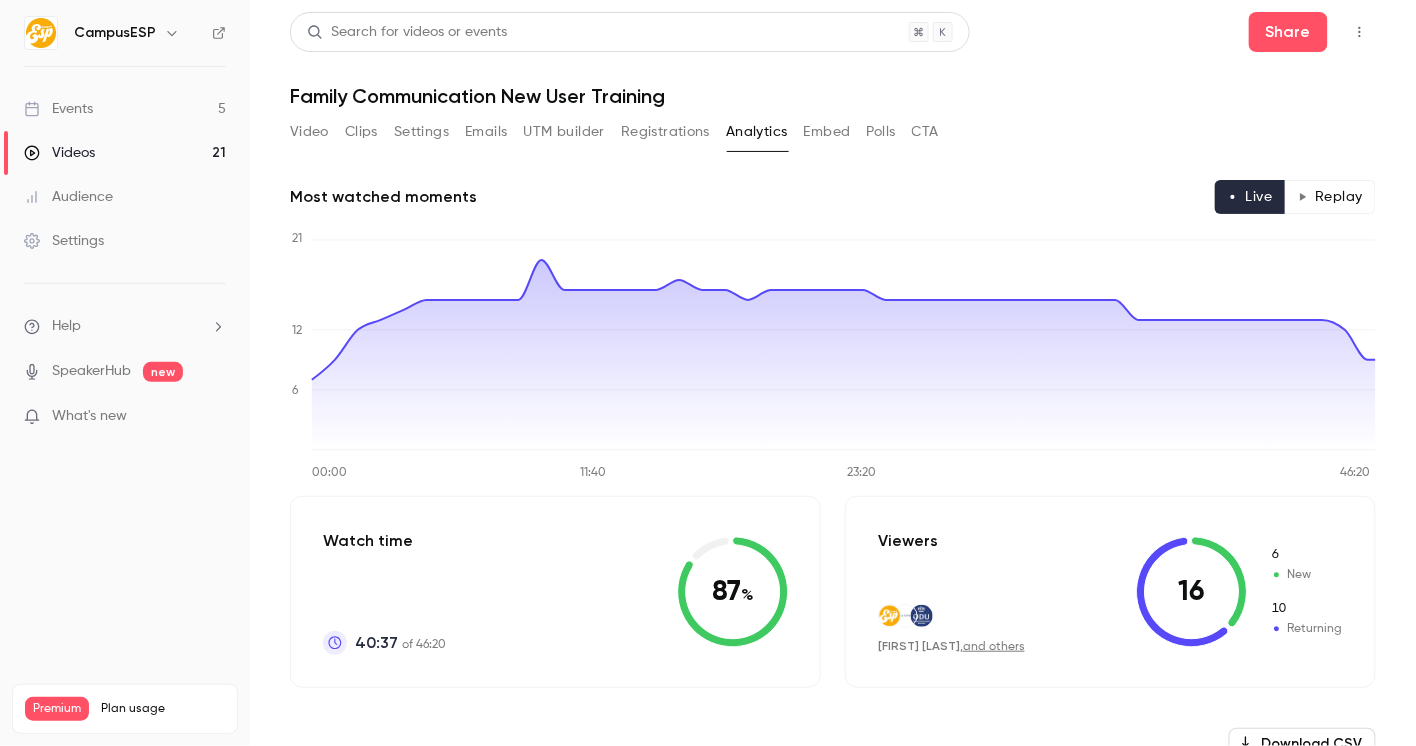 click on "Video" at bounding box center [309, 132] 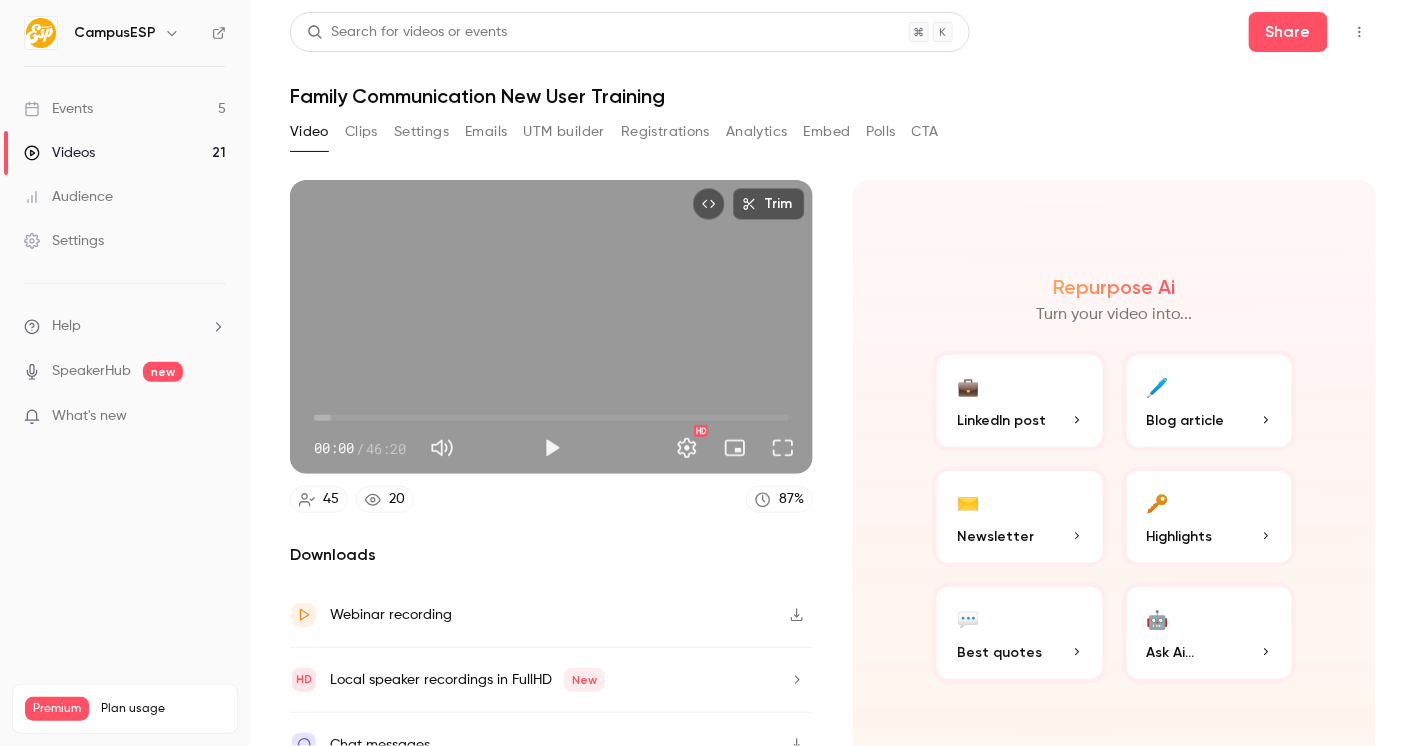 click on "Events" at bounding box center (58, 109) 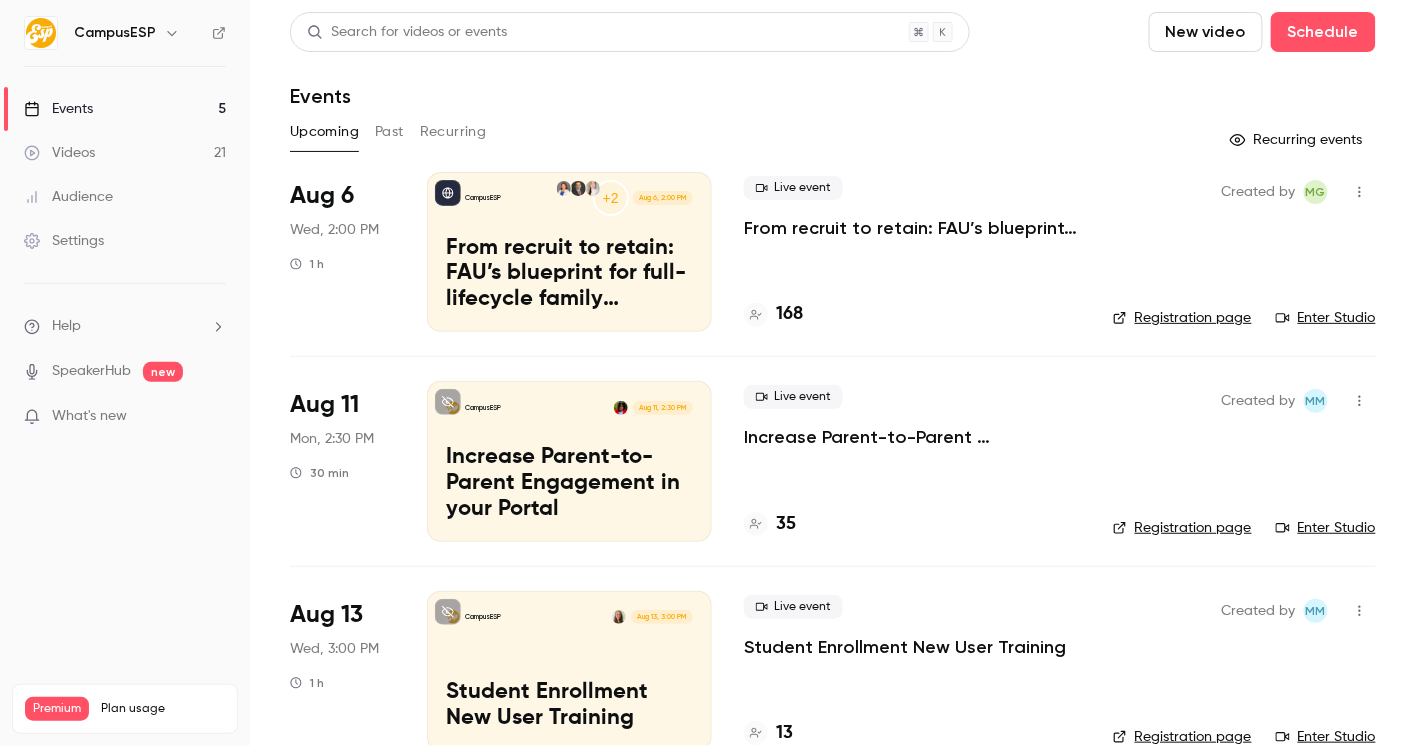 click on "Past" at bounding box center (389, 132) 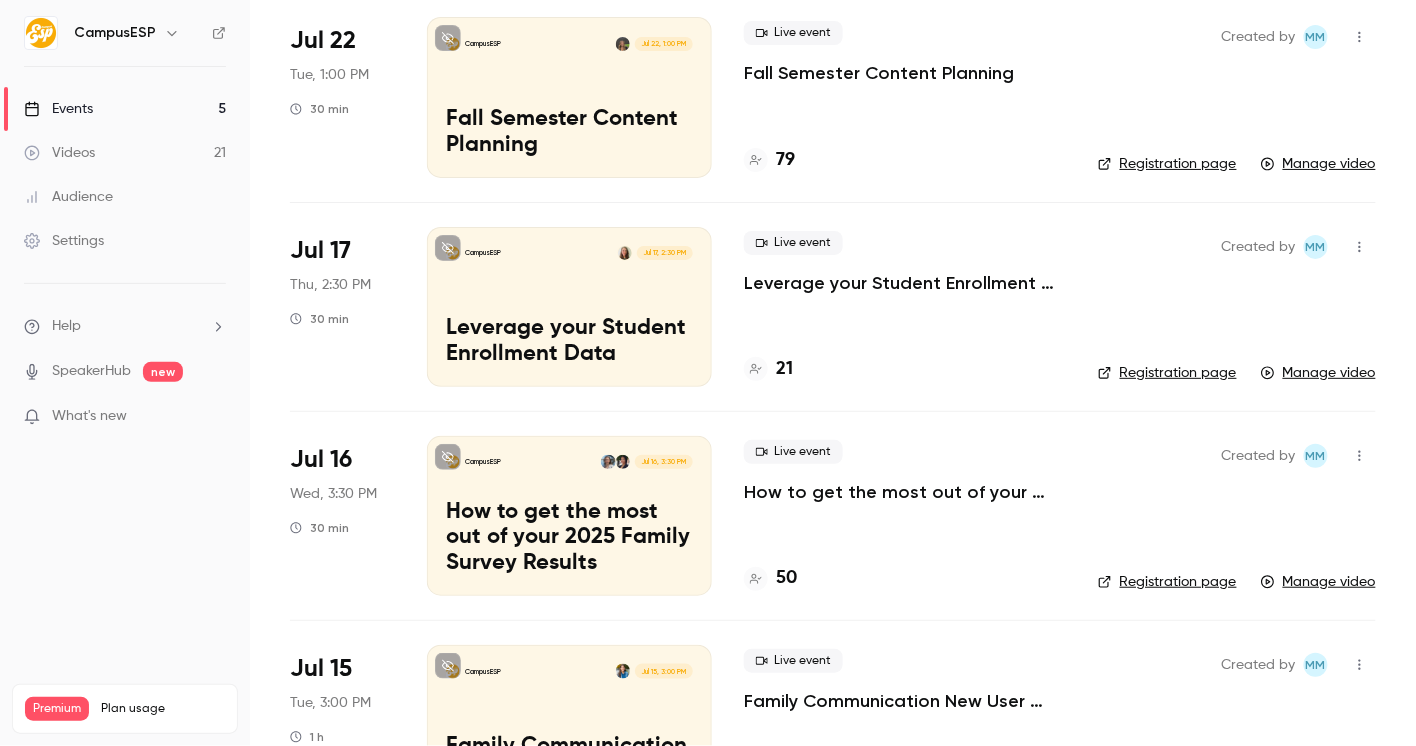 scroll, scrollTop: 396, scrollLeft: 0, axis: vertical 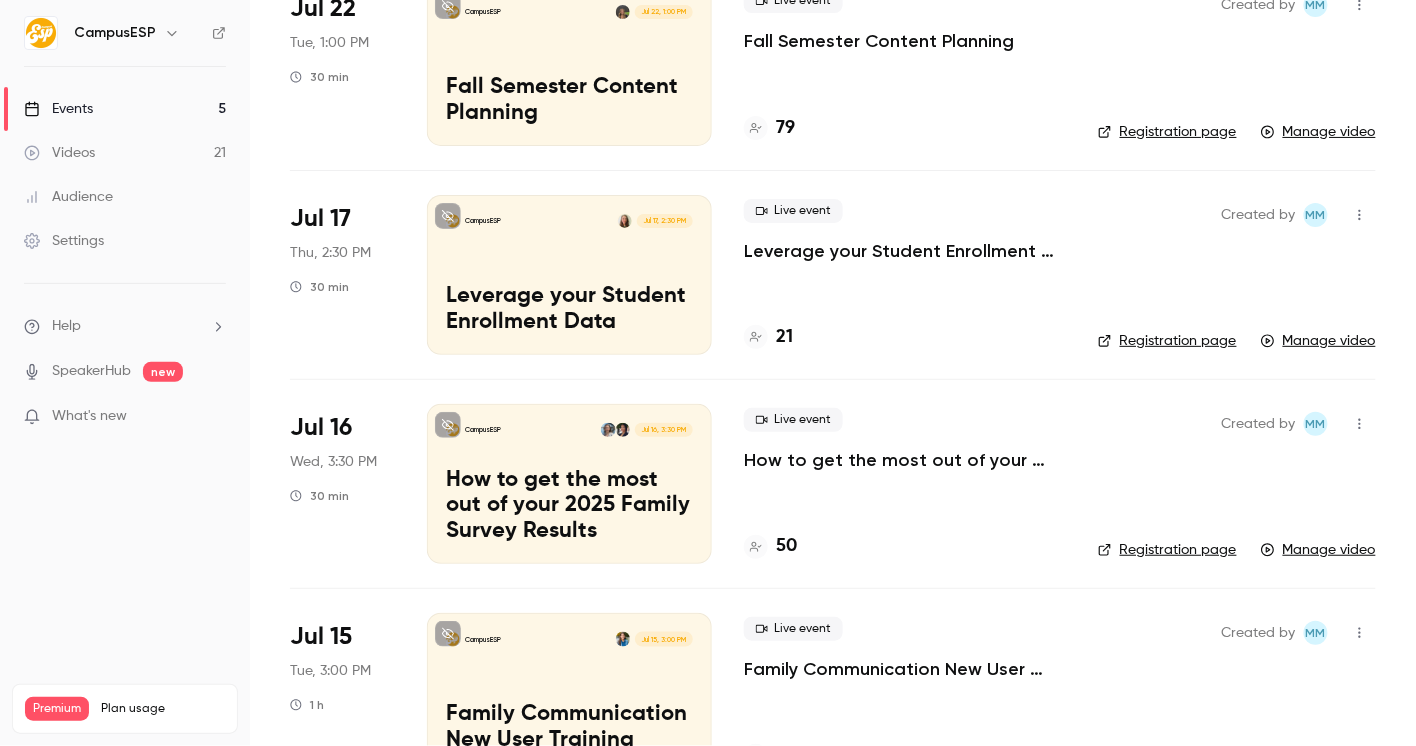 click on "CampusESP Jul 17, 2:30 PM Leverage your Student Enrollment Data" at bounding box center [569, 275] 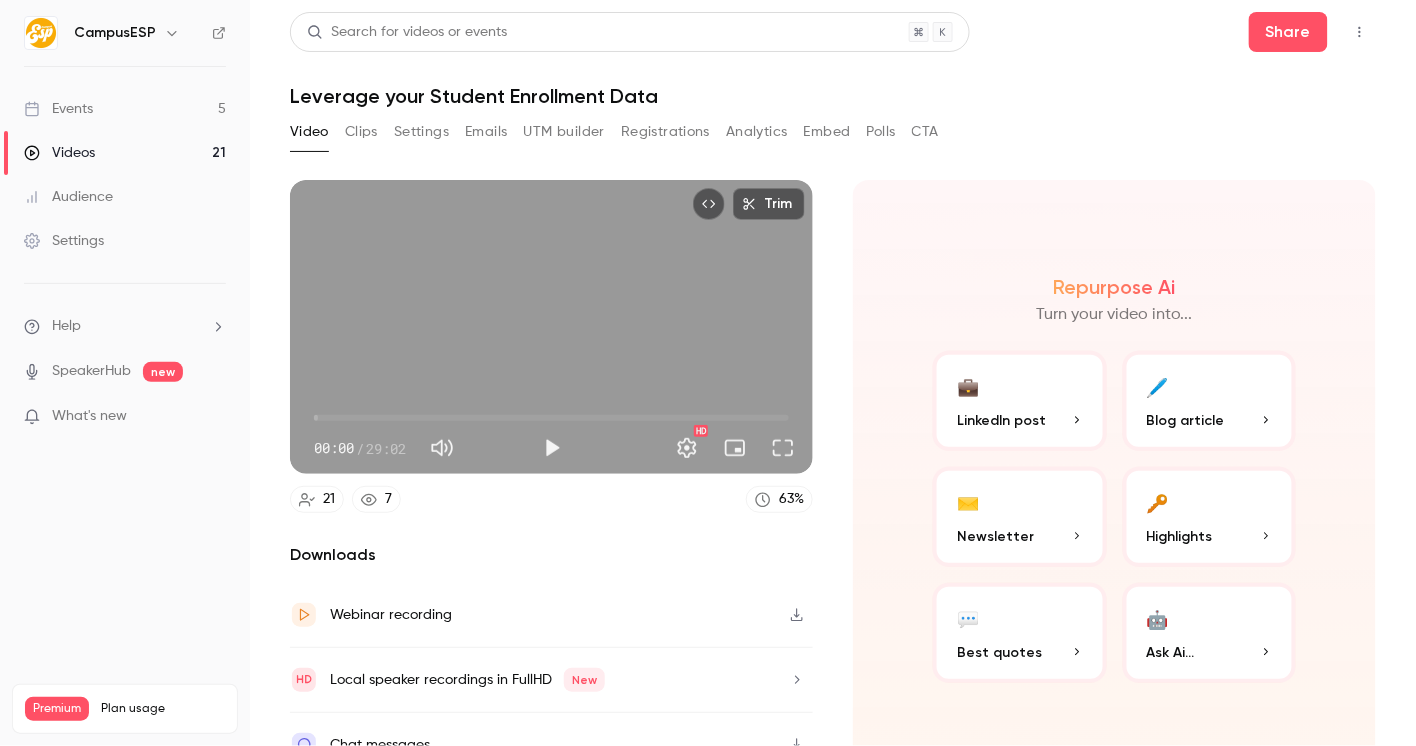 click on "Analytics" at bounding box center (757, 132) 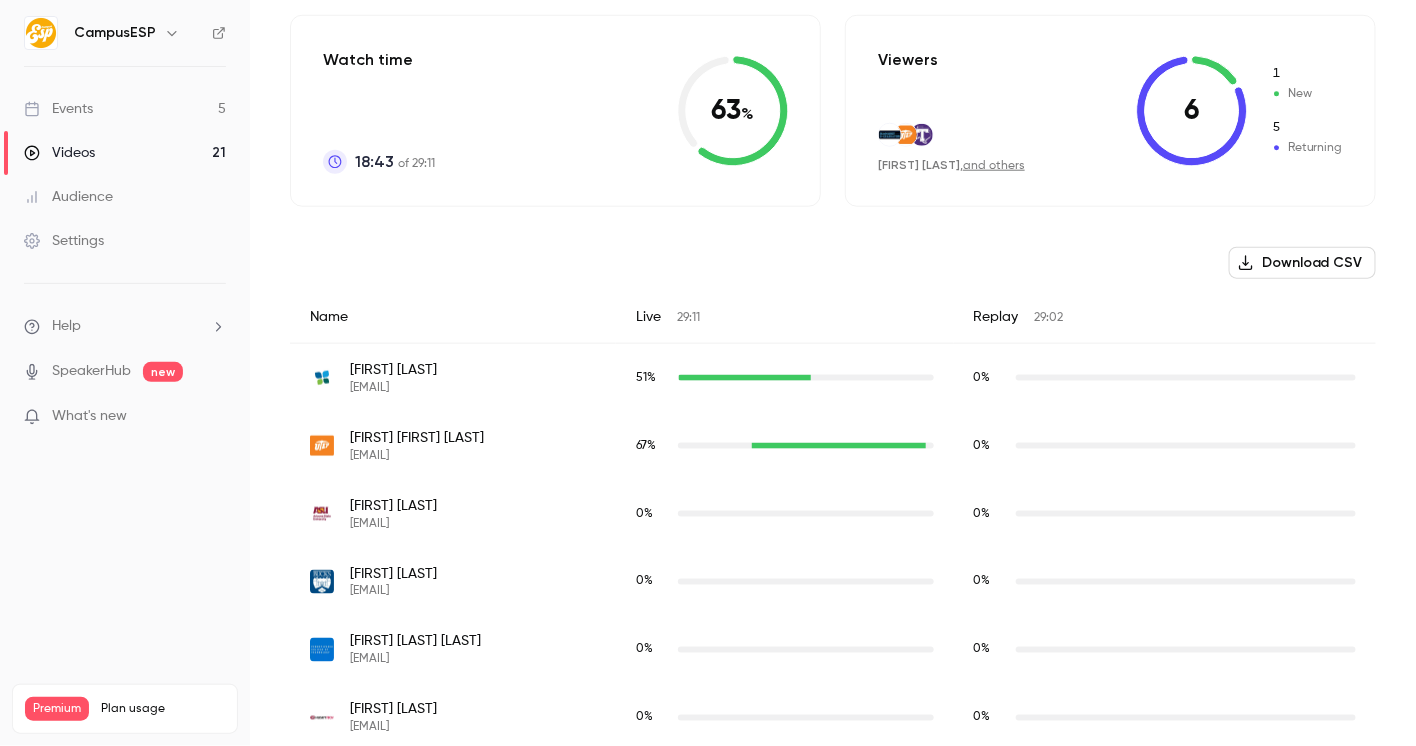 scroll, scrollTop: 523, scrollLeft: 0, axis: vertical 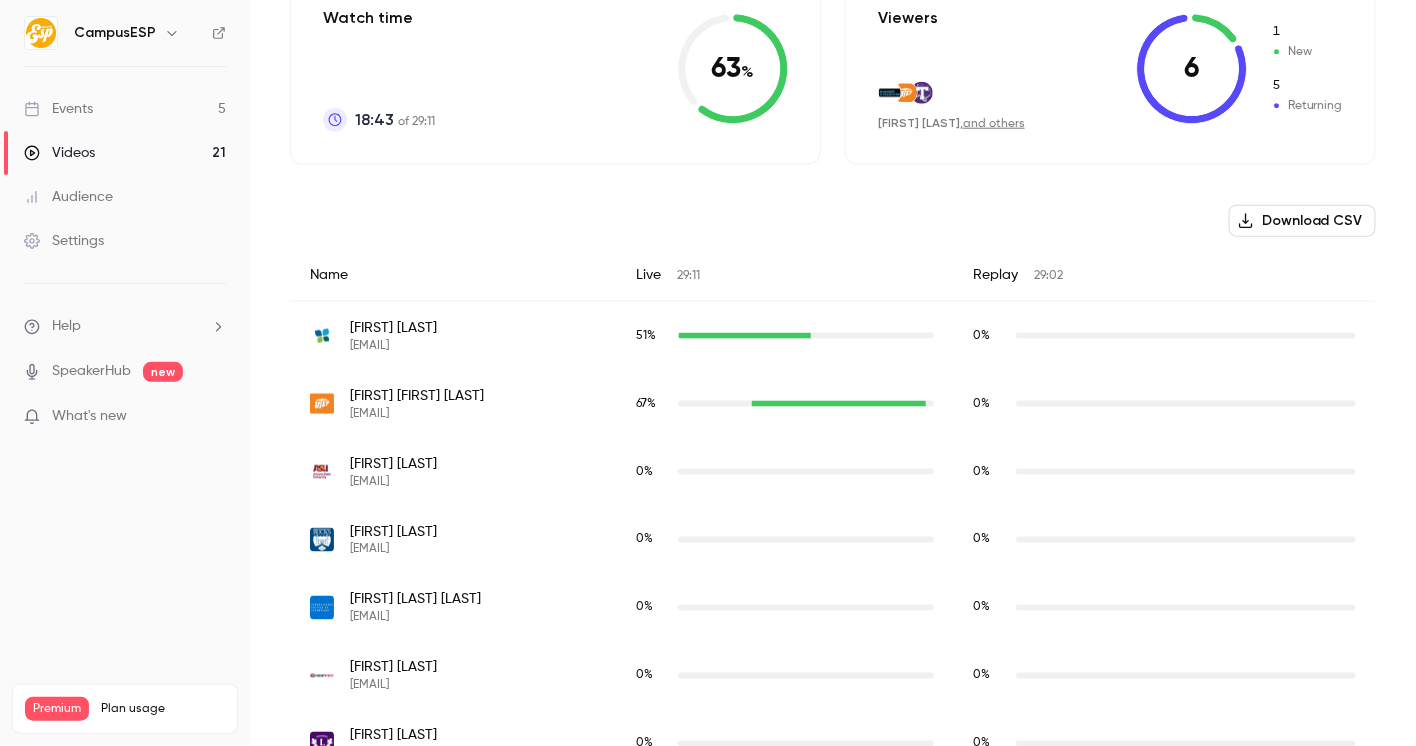 click on "Download CSV" at bounding box center [1302, 221] 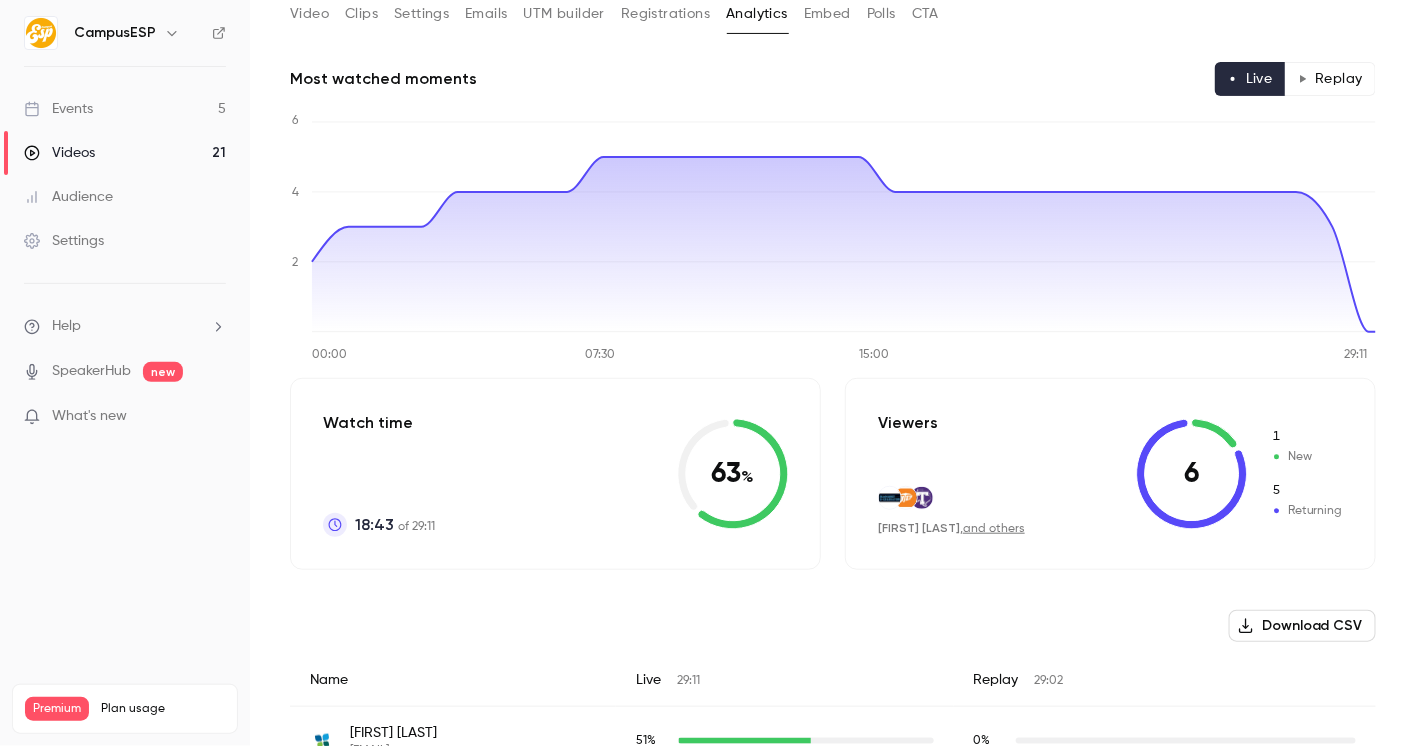 scroll, scrollTop: 0, scrollLeft: 0, axis: both 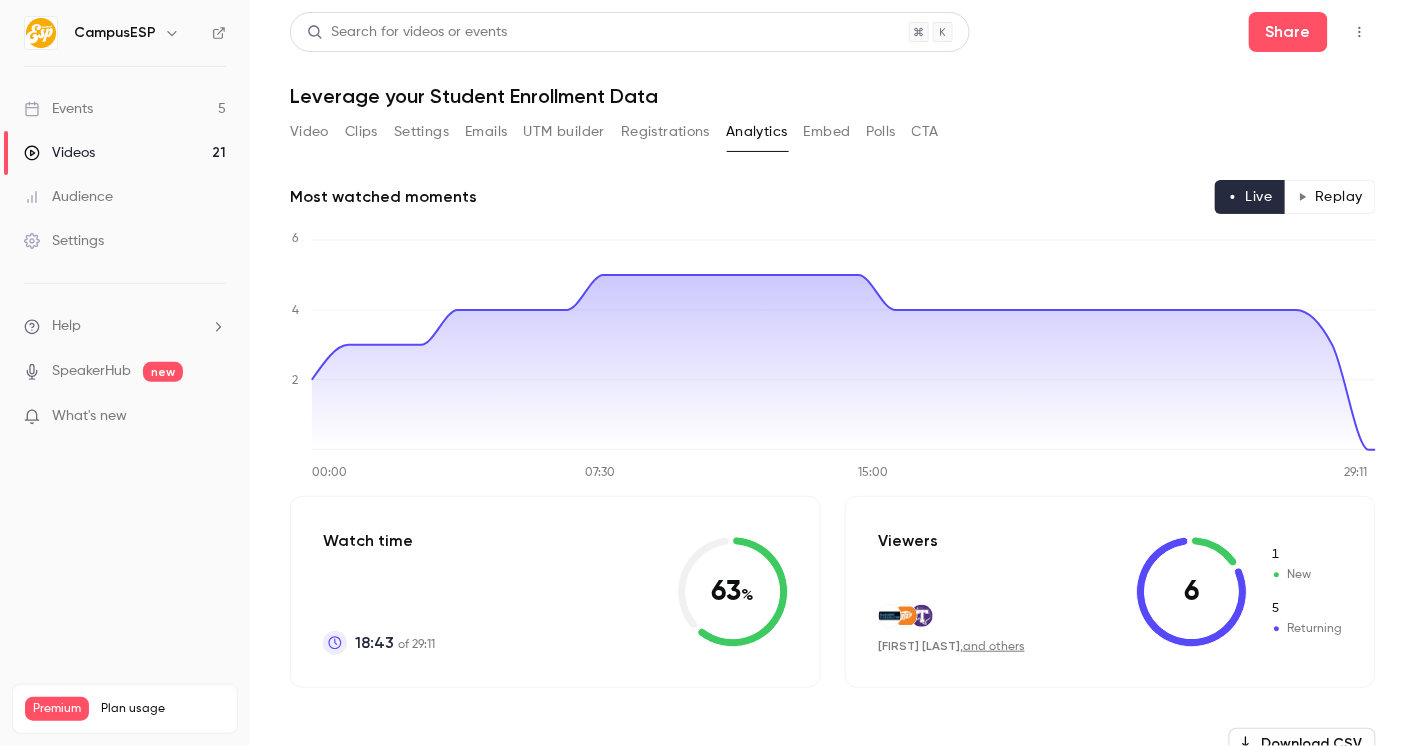 click on "Video" at bounding box center (309, 132) 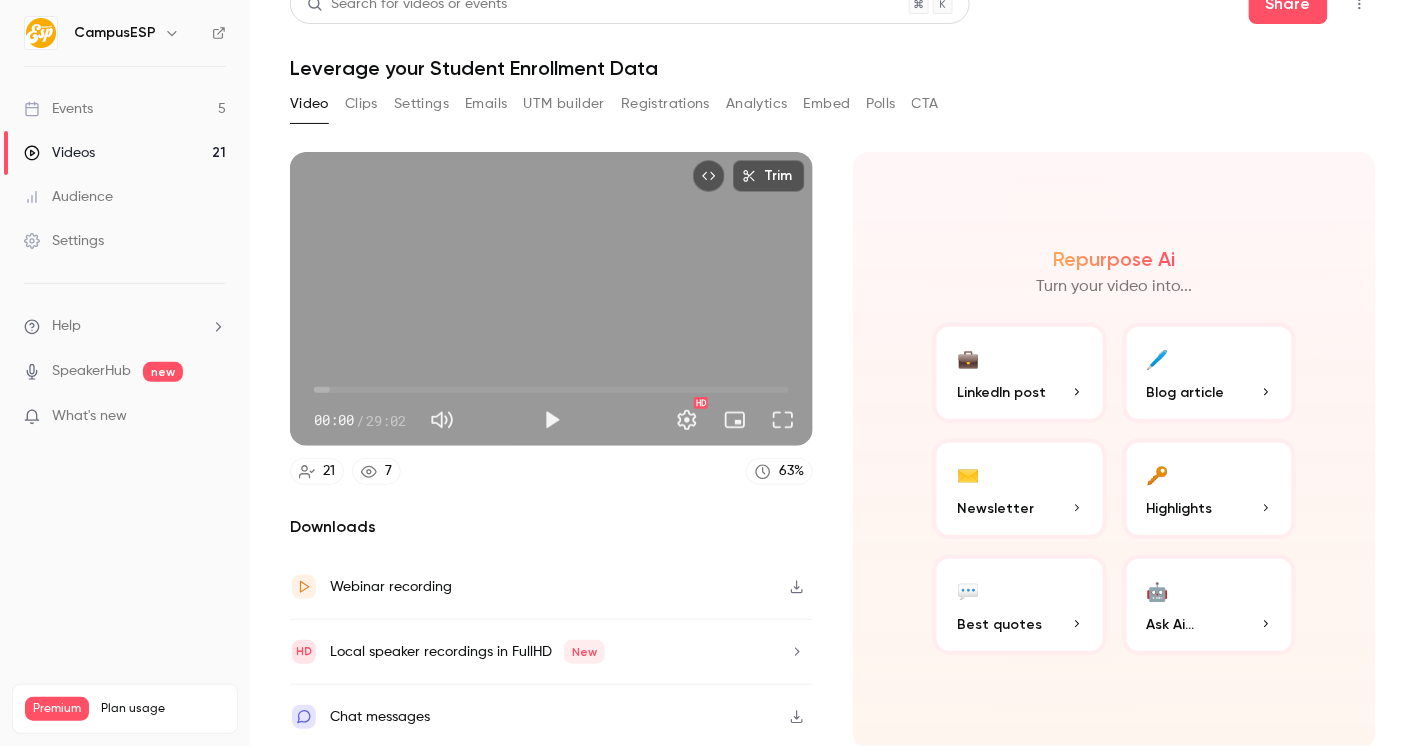 scroll, scrollTop: 0, scrollLeft: 0, axis: both 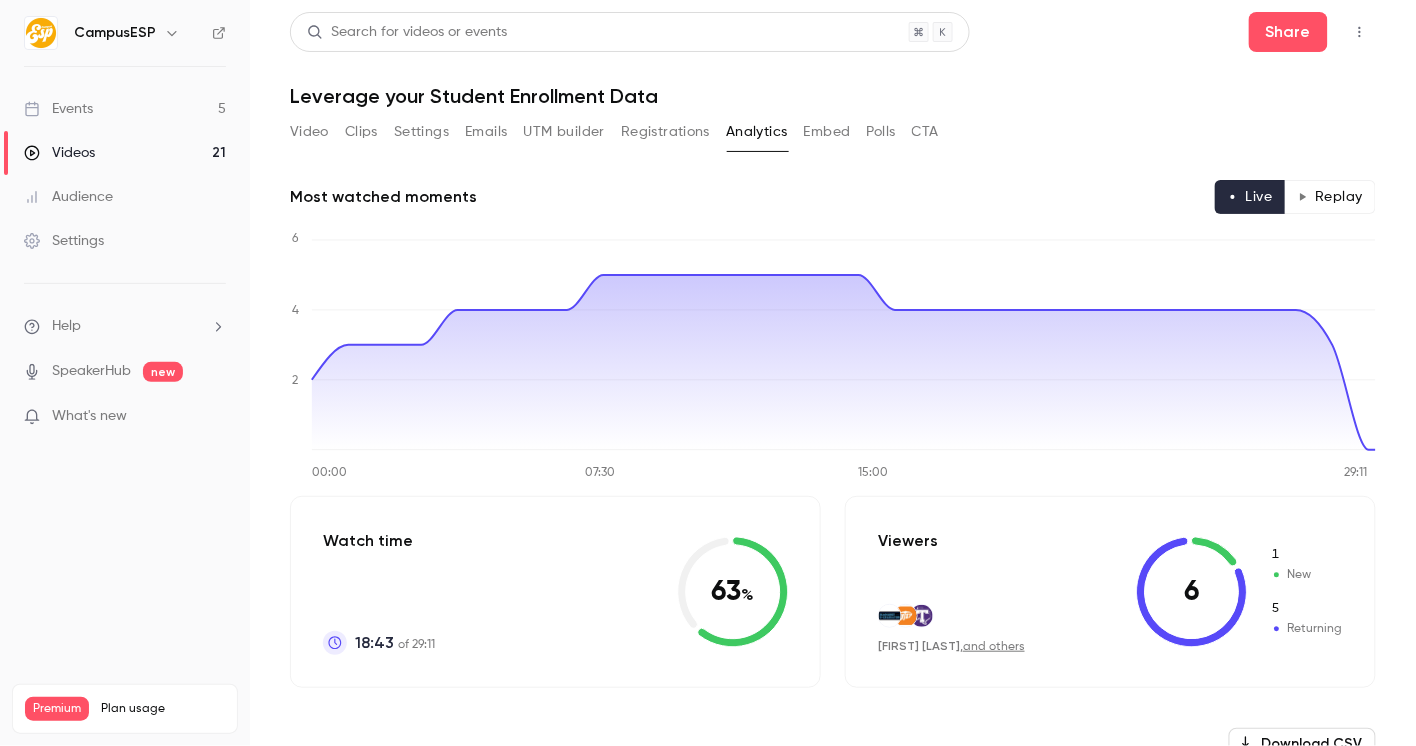 click on "Events 5" at bounding box center [125, 109] 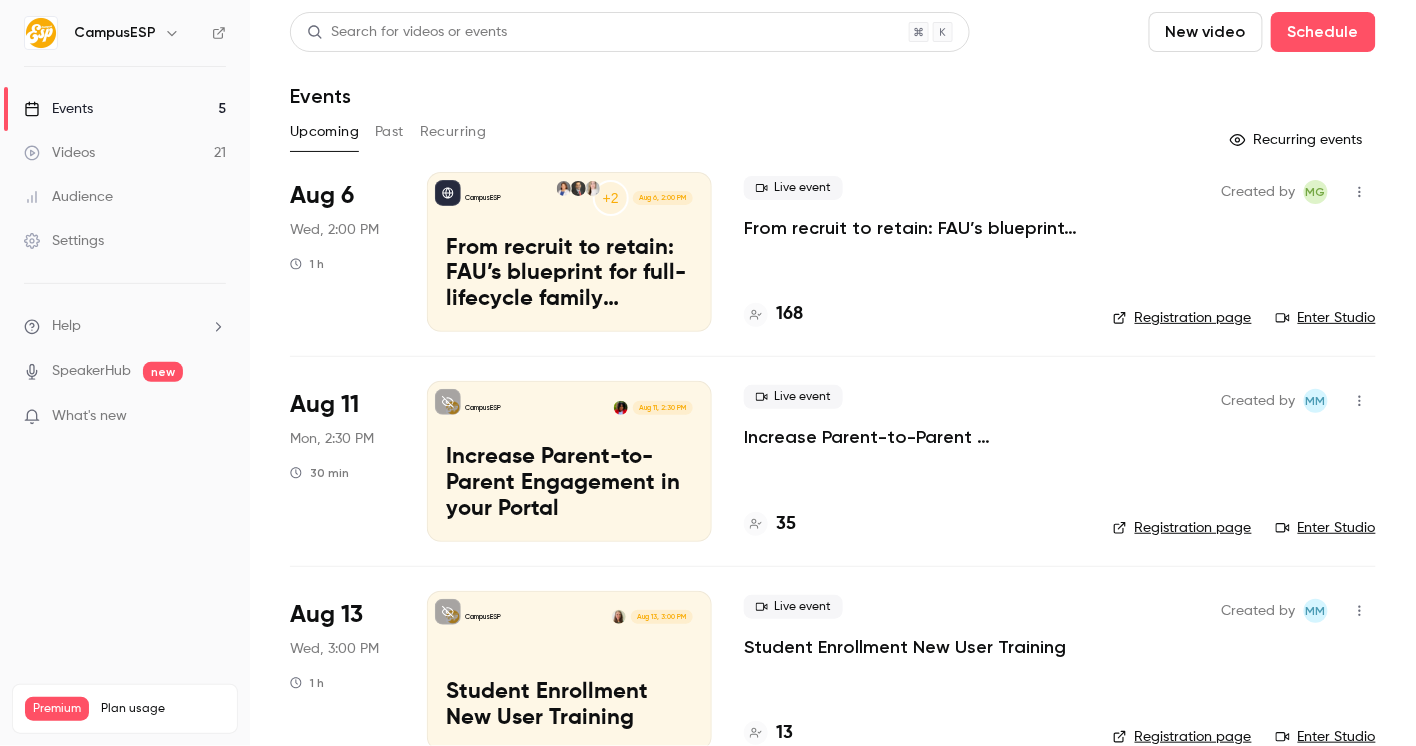click on "Past" at bounding box center [389, 132] 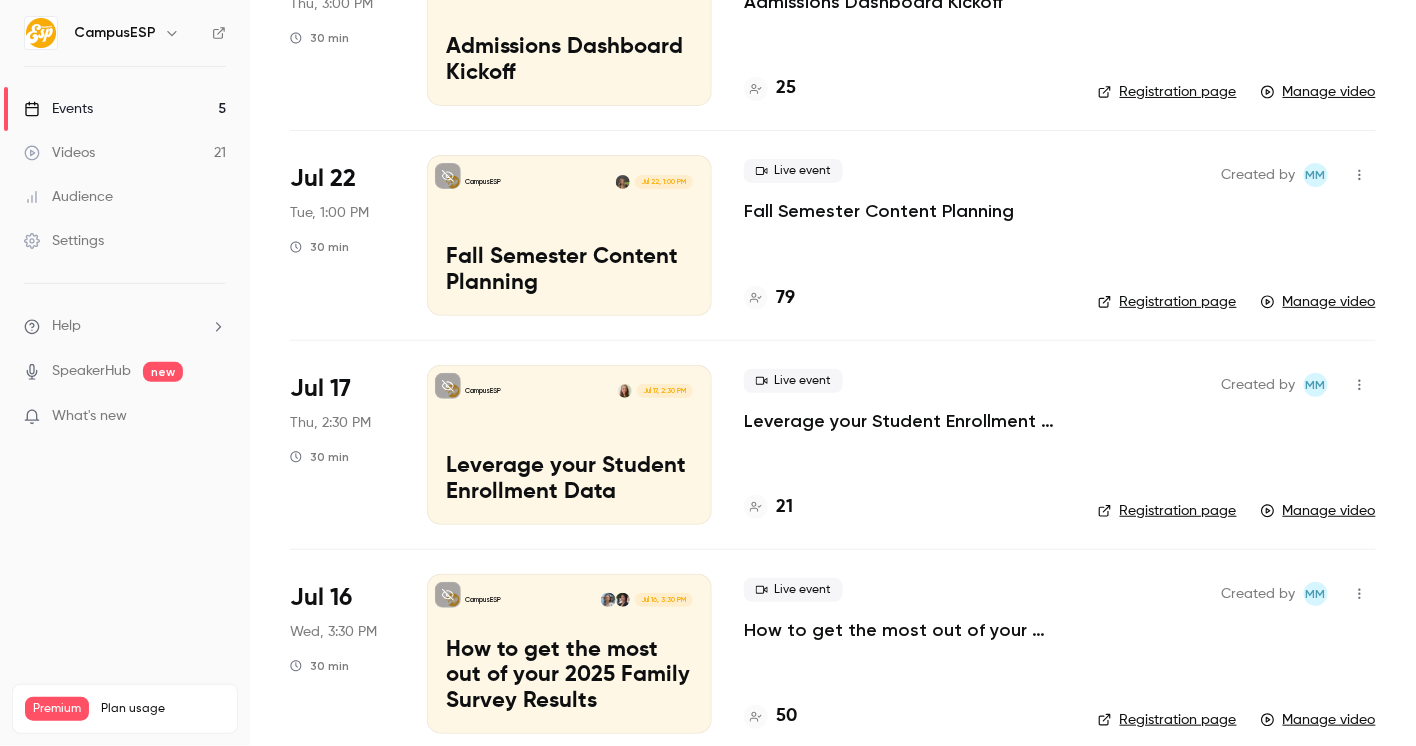 scroll, scrollTop: 236, scrollLeft: 0, axis: vertical 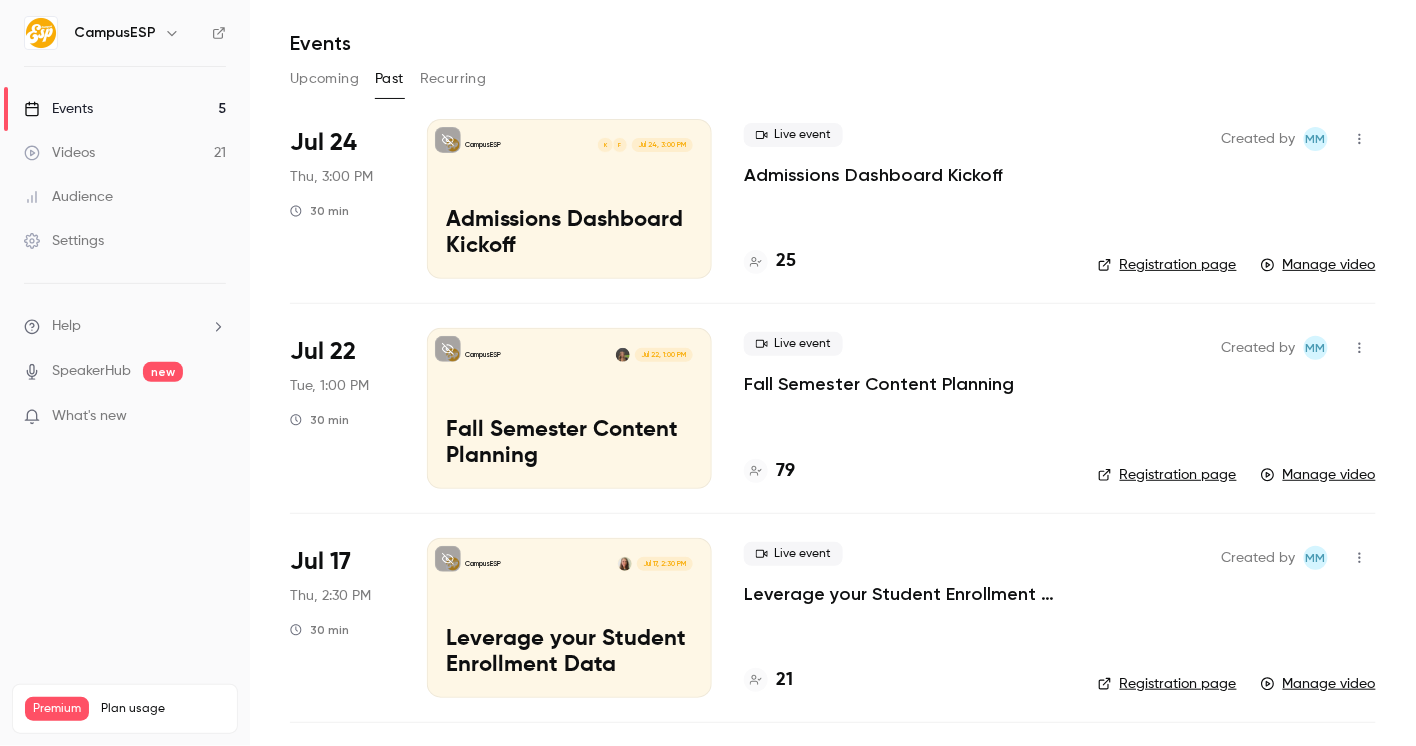 click on "CampusESP F K Jul 24, 3:00 PM Admissions Dashboard Kickoff" at bounding box center [569, 199] 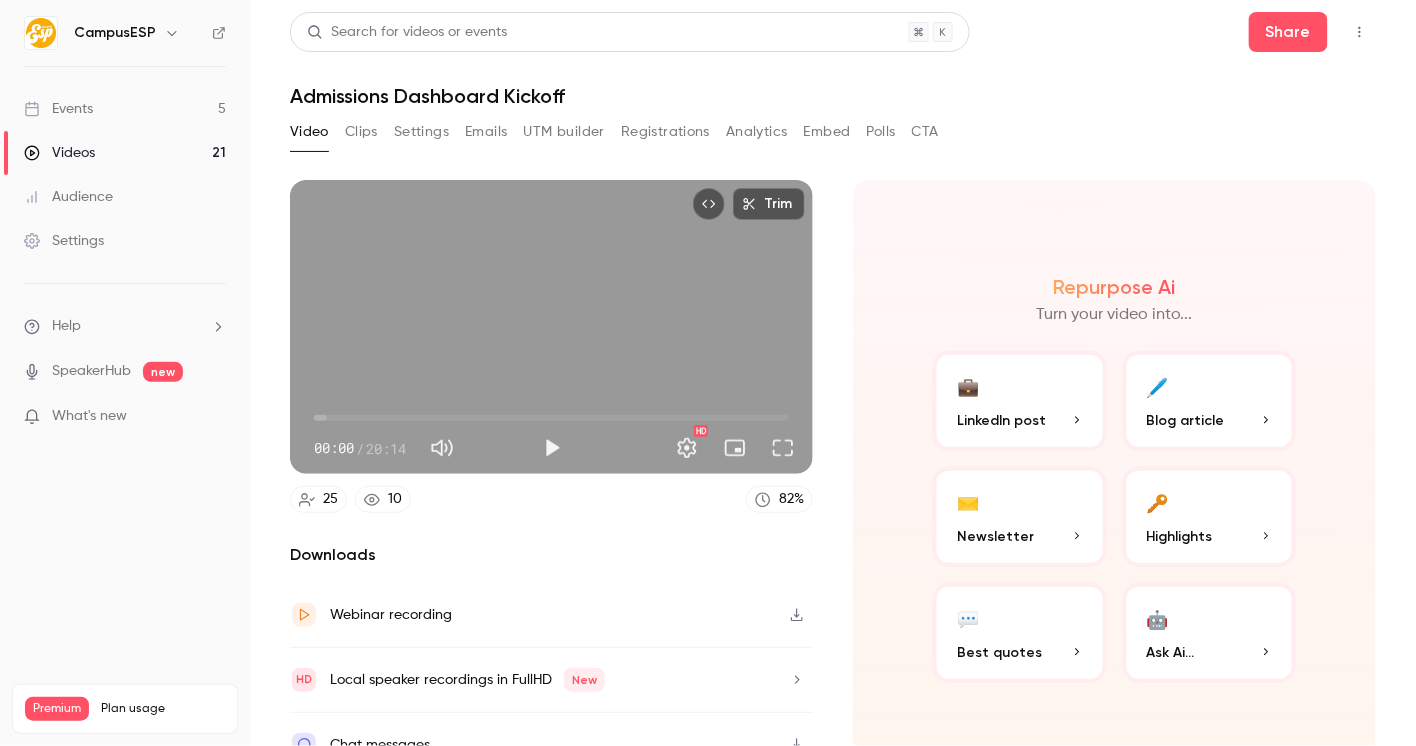 click on "Analytics" at bounding box center [757, 132] 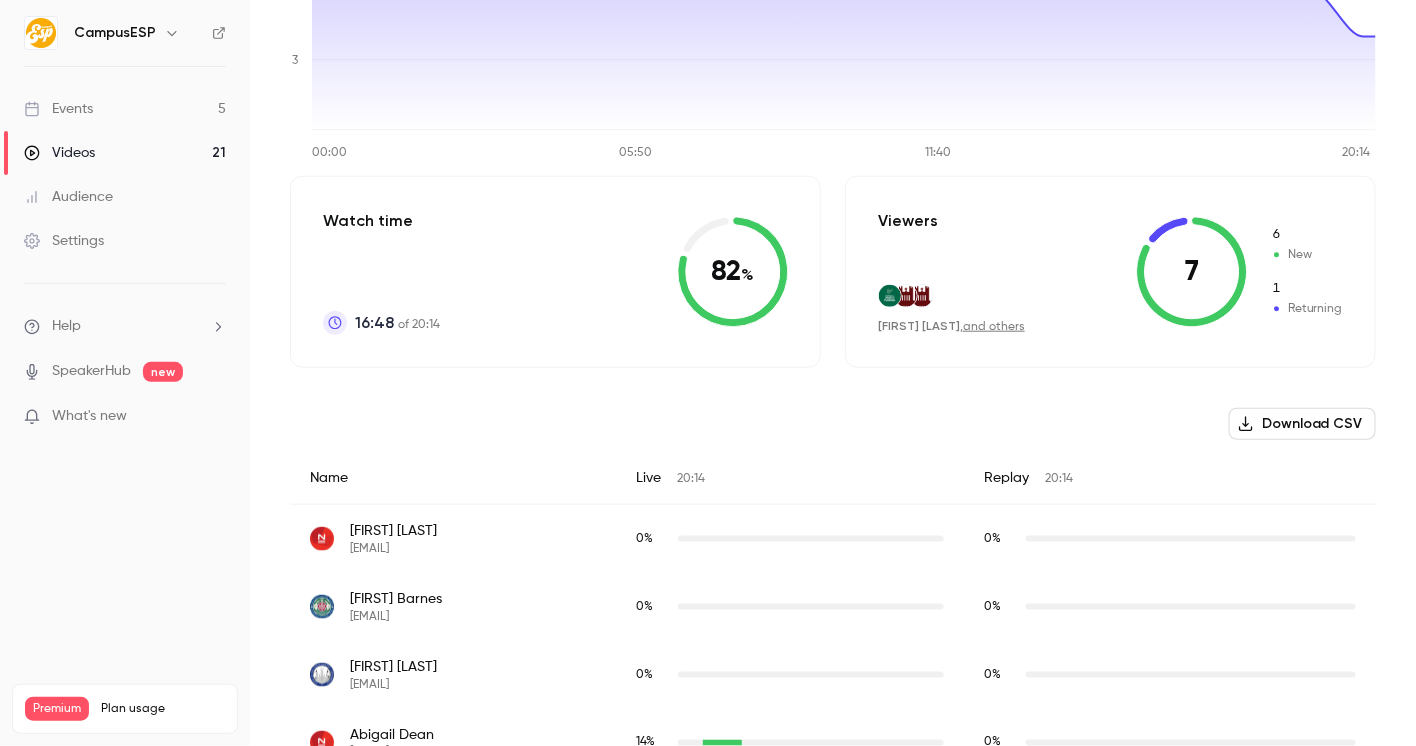 scroll, scrollTop: 368, scrollLeft: 0, axis: vertical 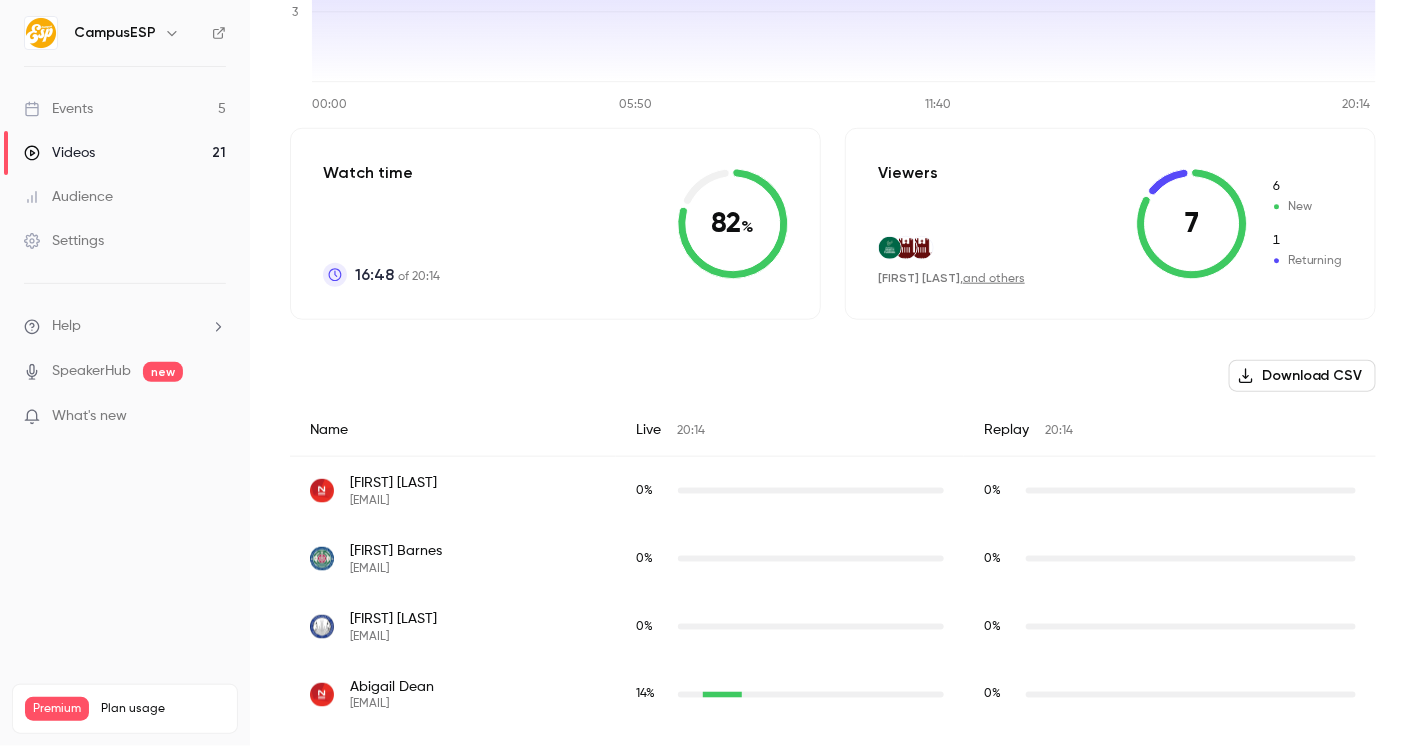 click on "Download CSV" at bounding box center (1302, 376) 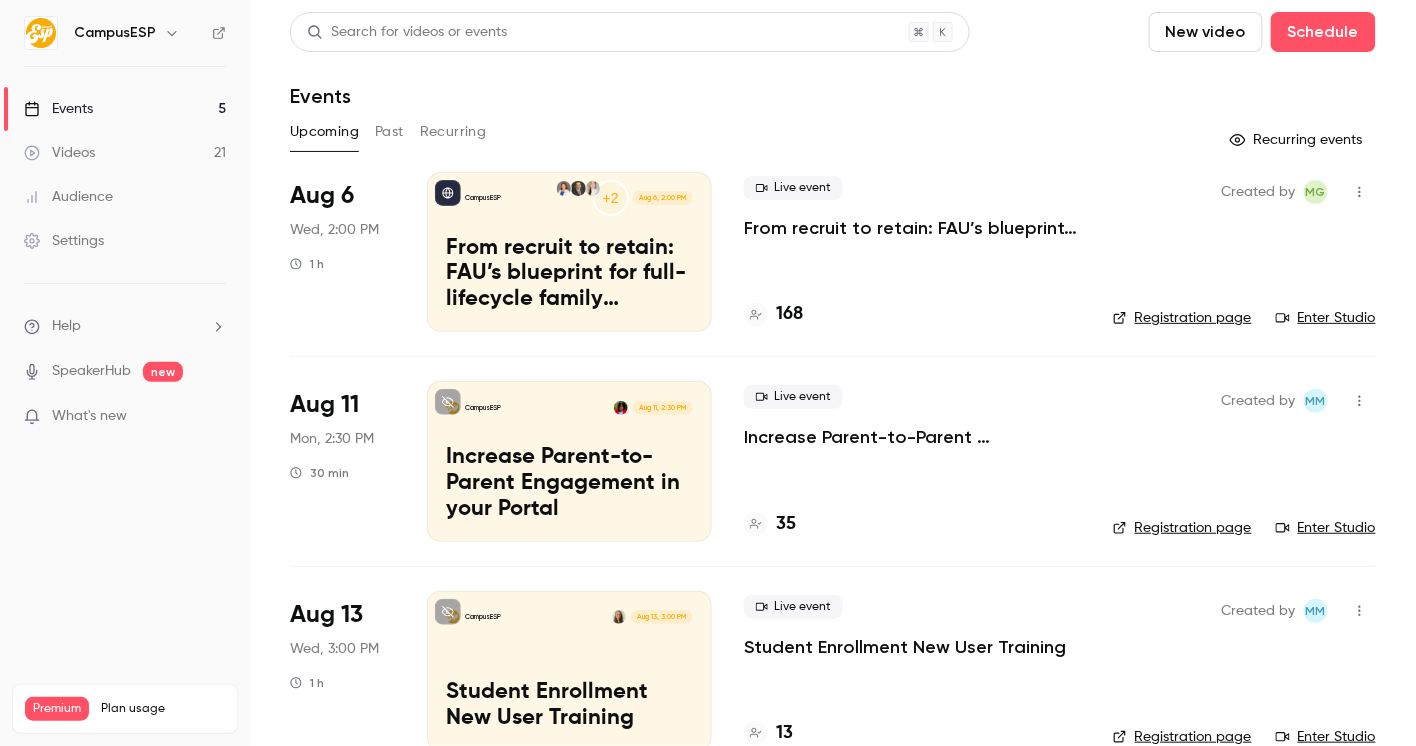 click on "Past" at bounding box center [389, 132] 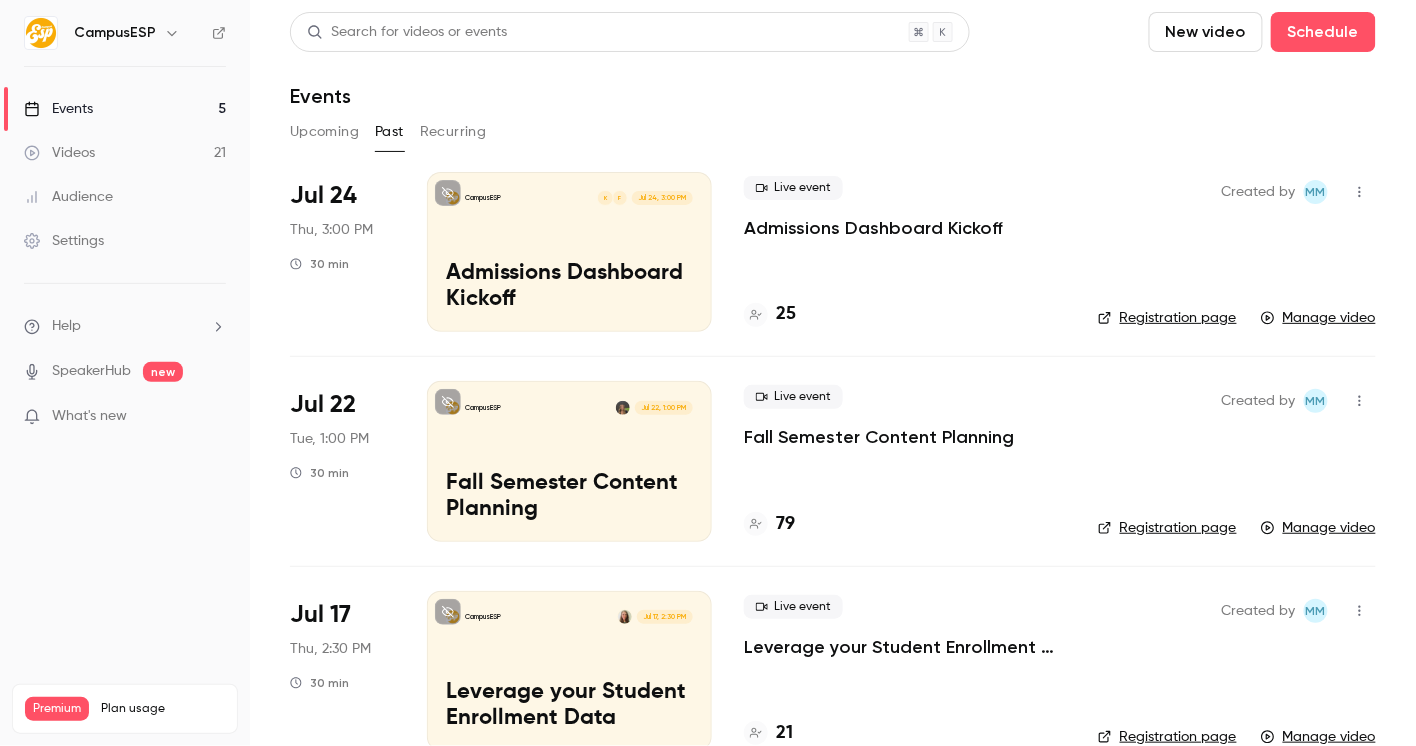 click on "CampusESP Jul 22, 1:00 PM Fall Semester Content Planning" at bounding box center (569, 461) 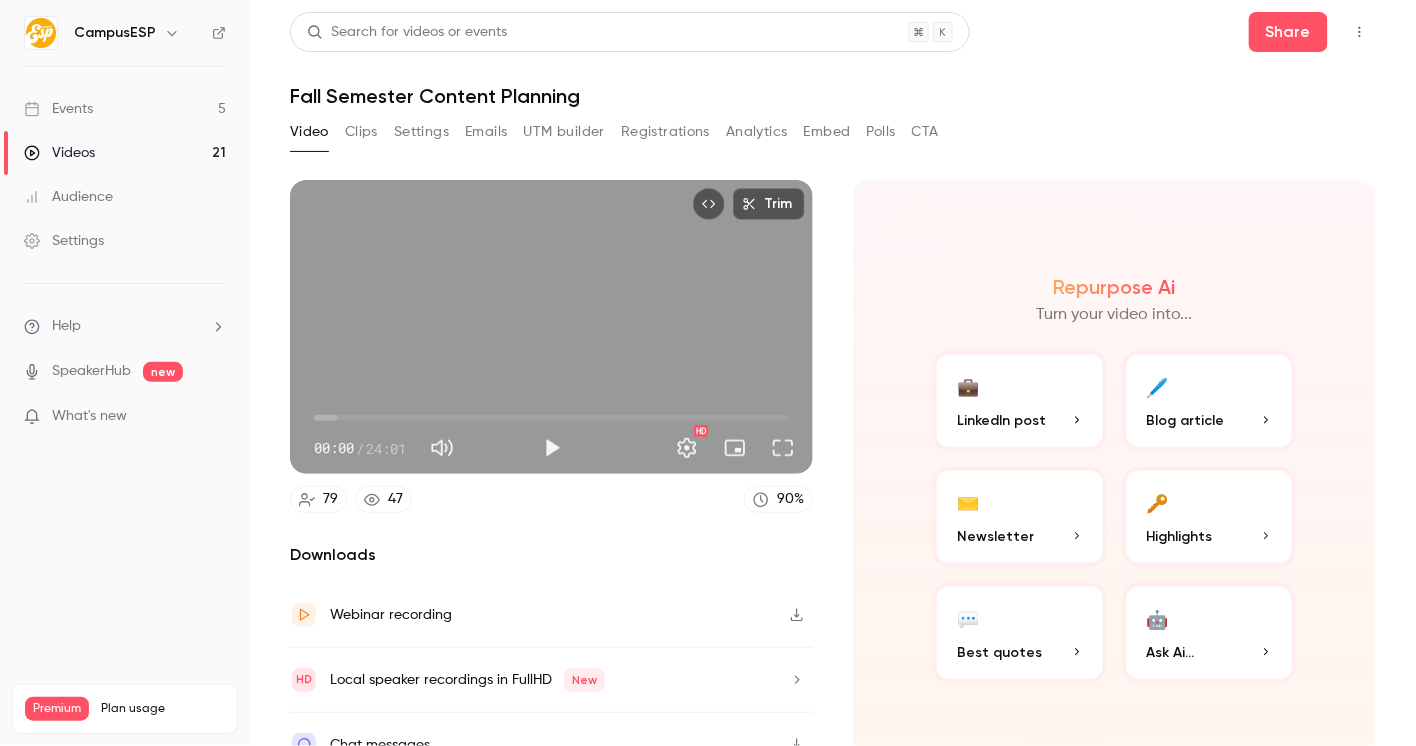 click on "Analytics" at bounding box center [757, 132] 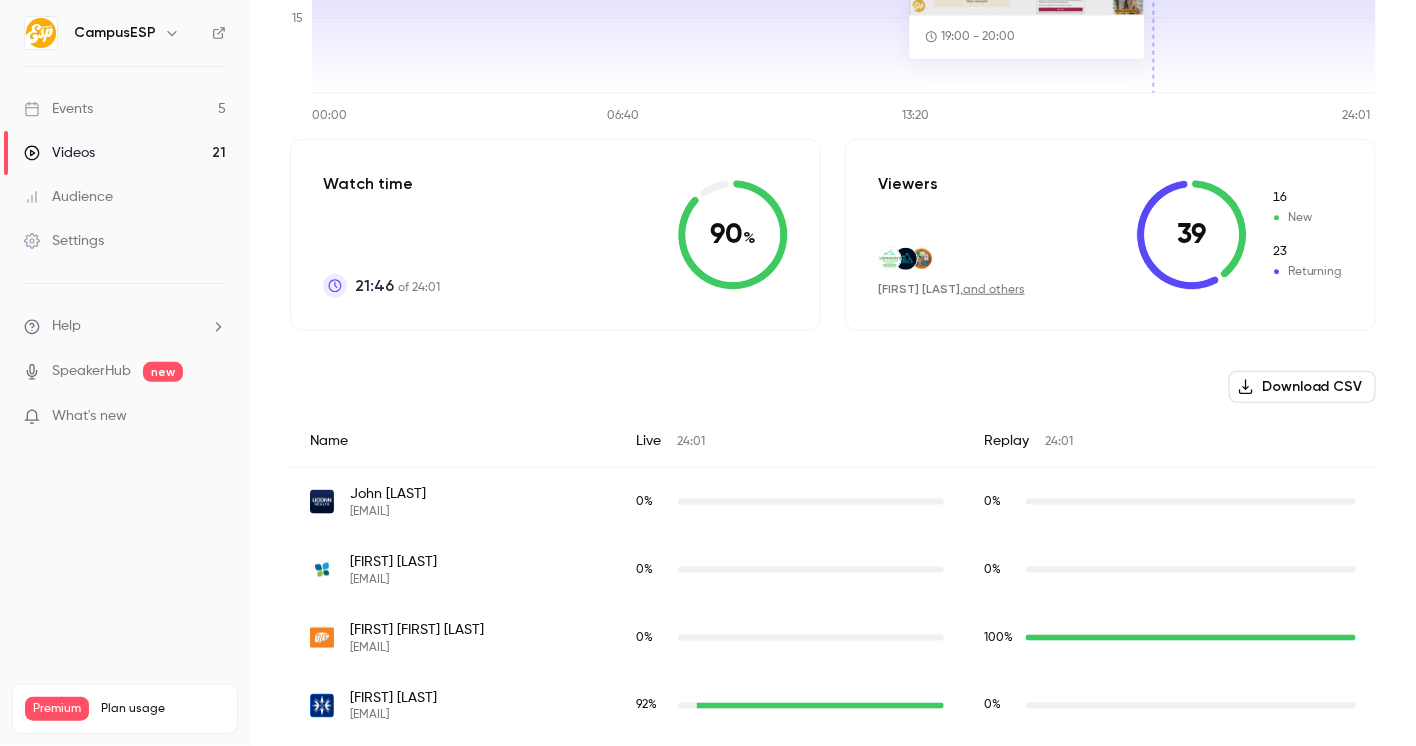scroll, scrollTop: 424, scrollLeft: 0, axis: vertical 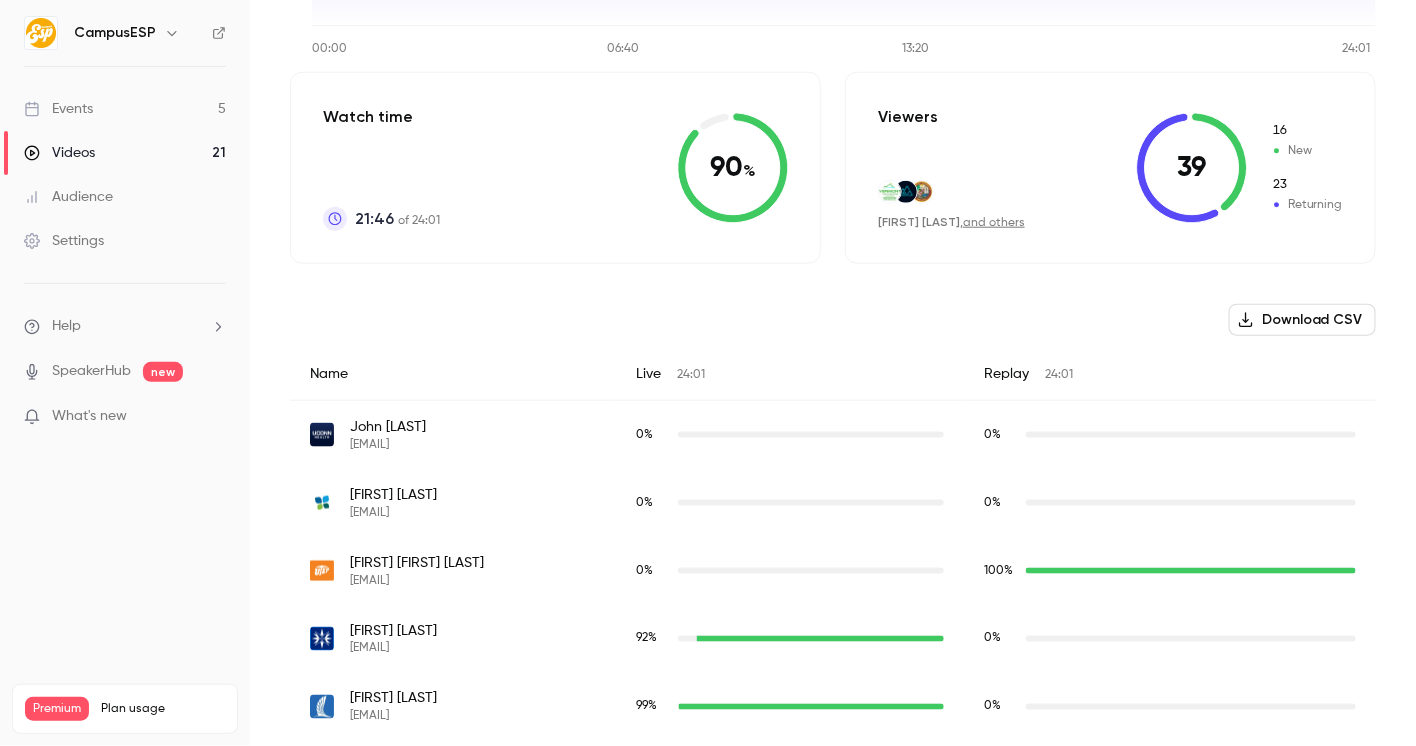 click on "Download CSV" at bounding box center [1302, 320] 